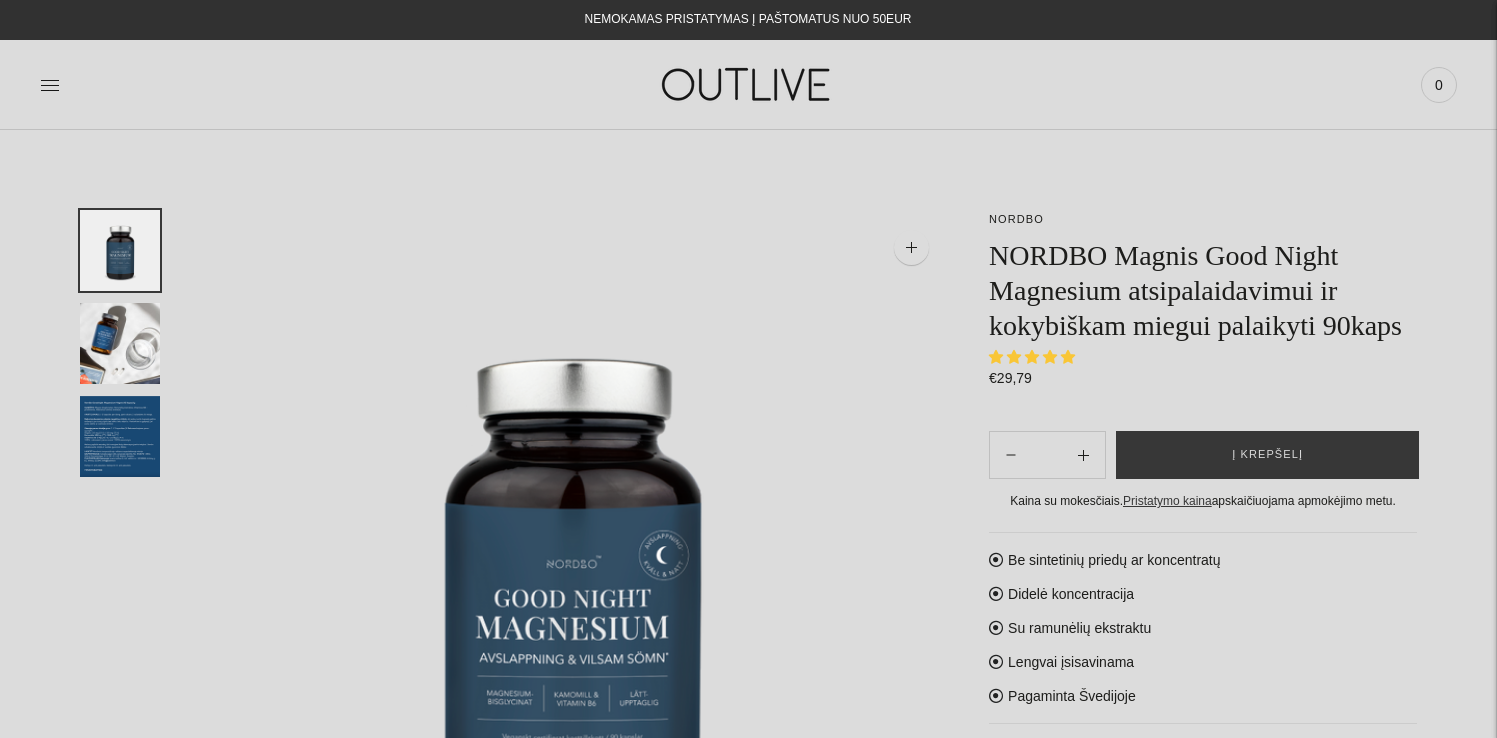 scroll, scrollTop: 0, scrollLeft: 0, axis: both 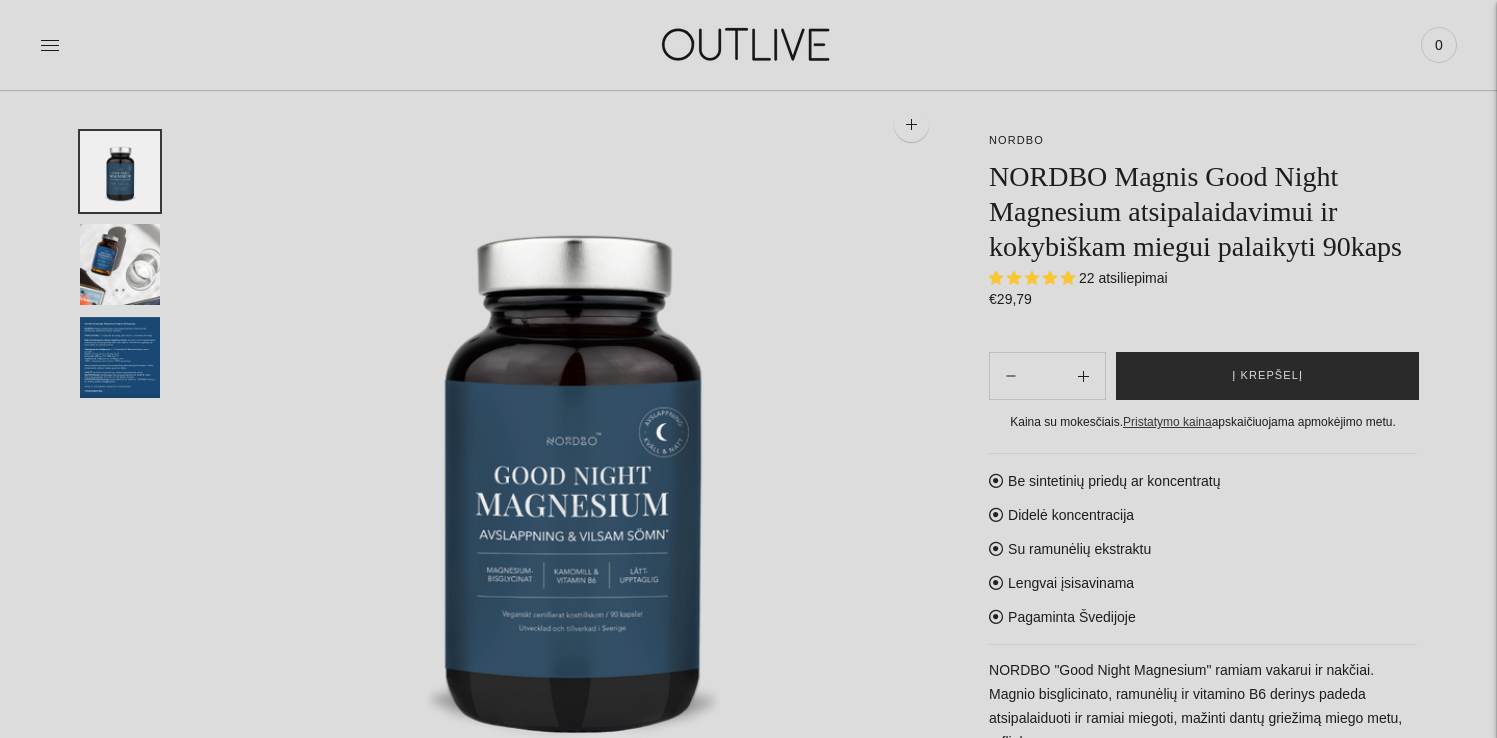 click on "Į krepšelį" at bounding box center [1267, 376] 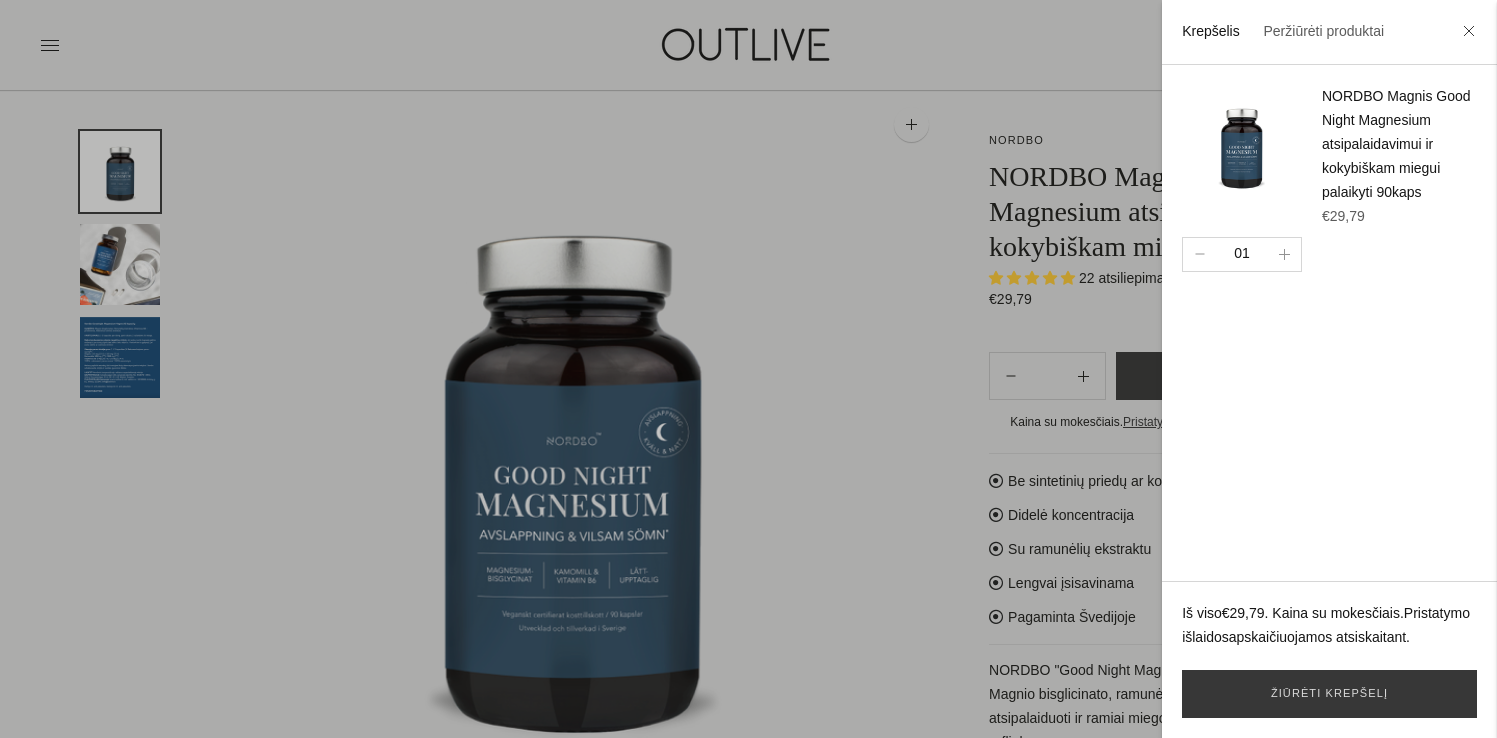 scroll, scrollTop: 119, scrollLeft: 0, axis: vertical 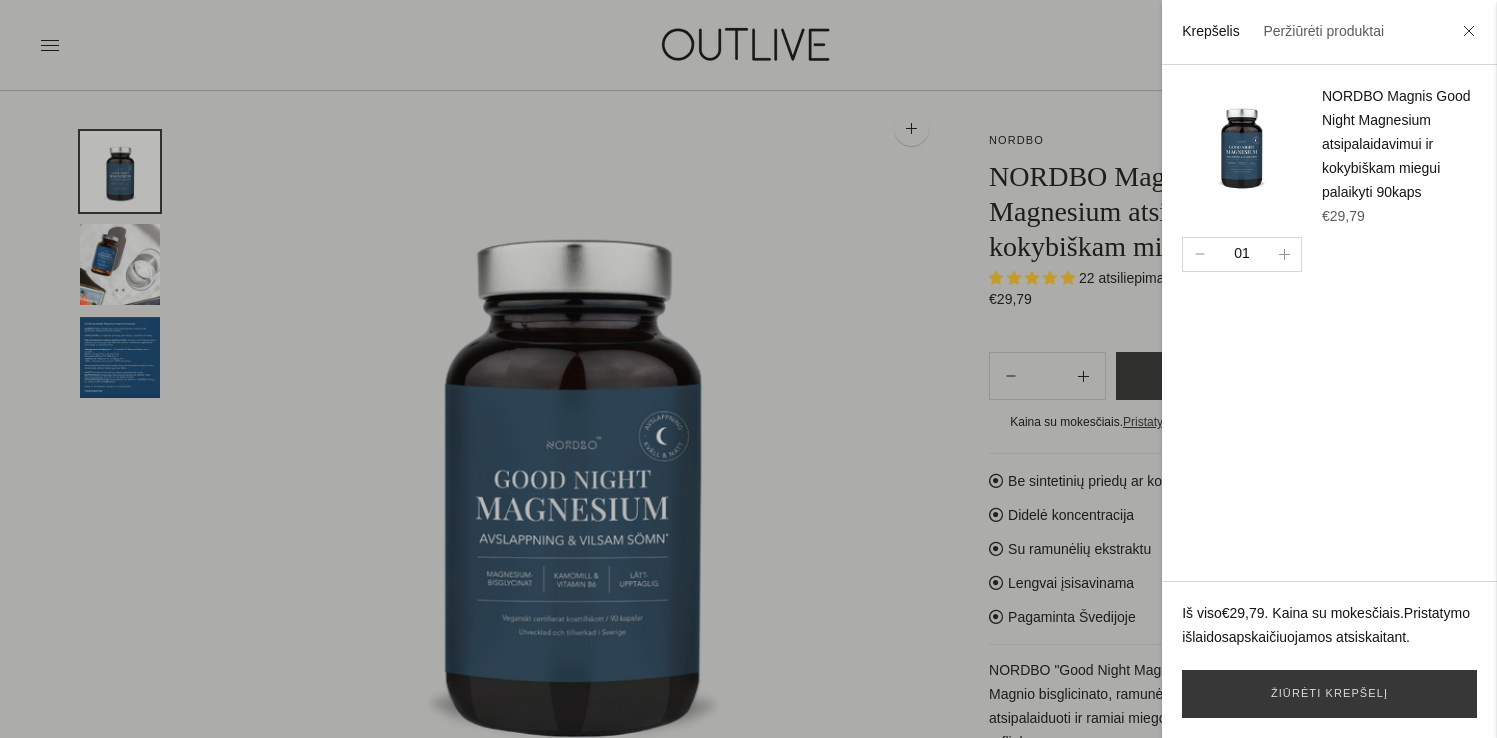 click at bounding box center [748, 369] 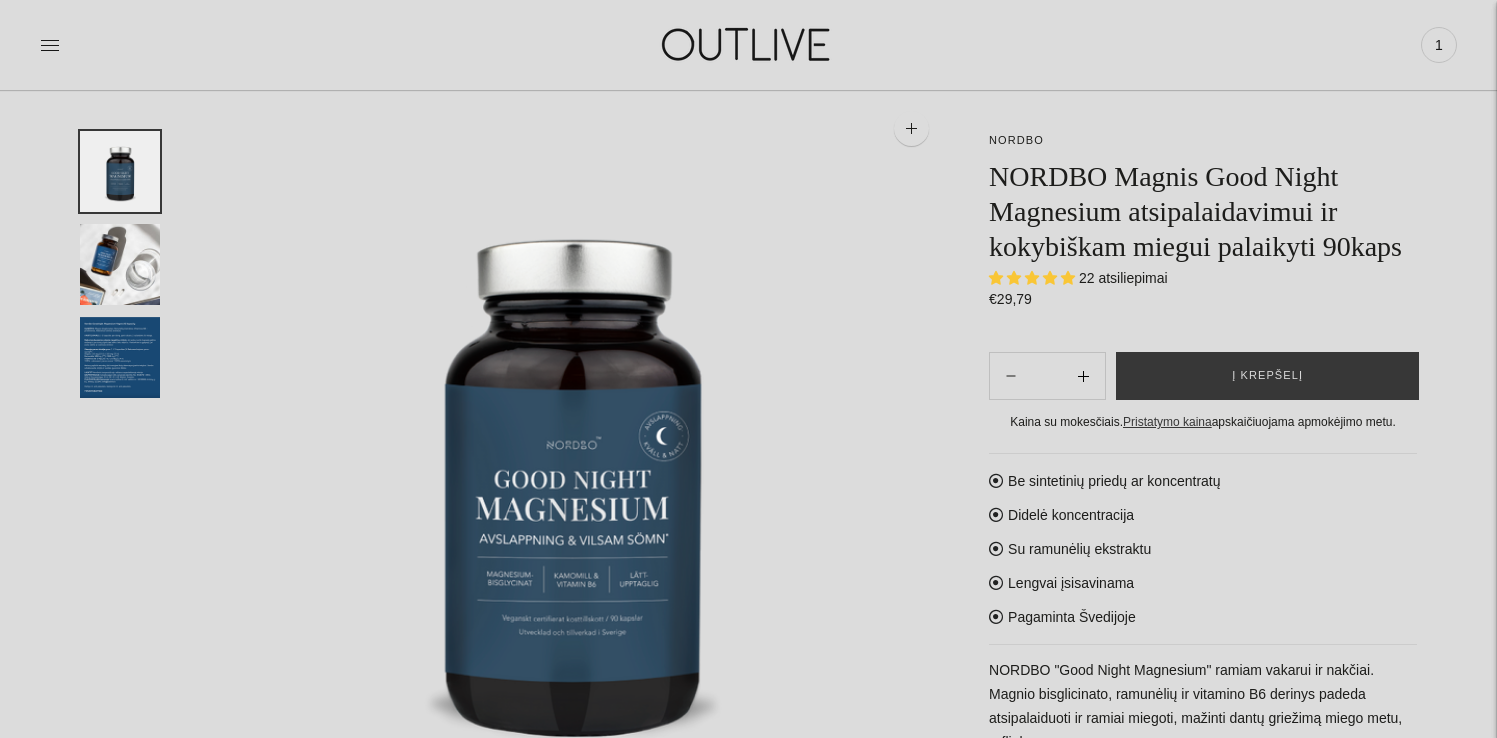 click at bounding box center (1083, 376) 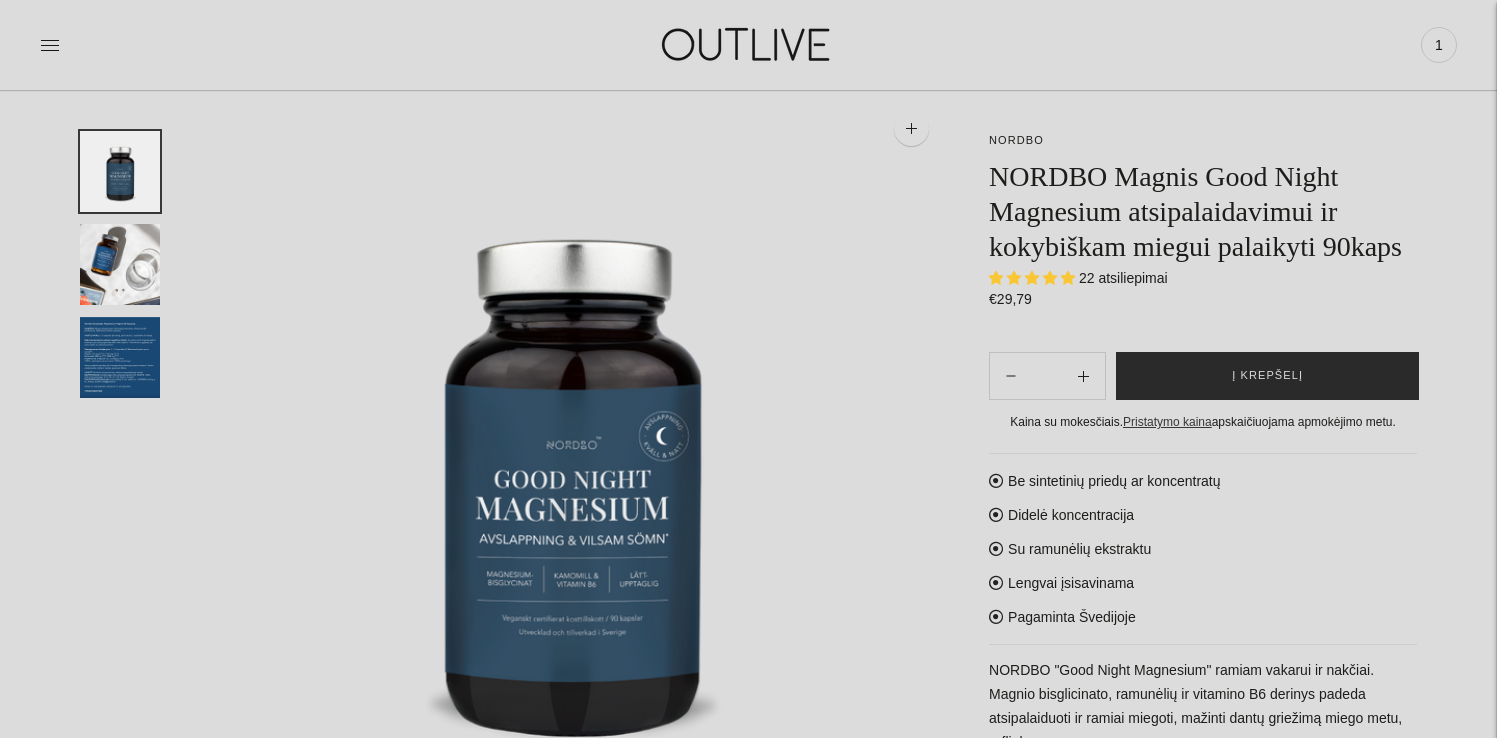 click on "Į krepšelį" at bounding box center [1267, 376] 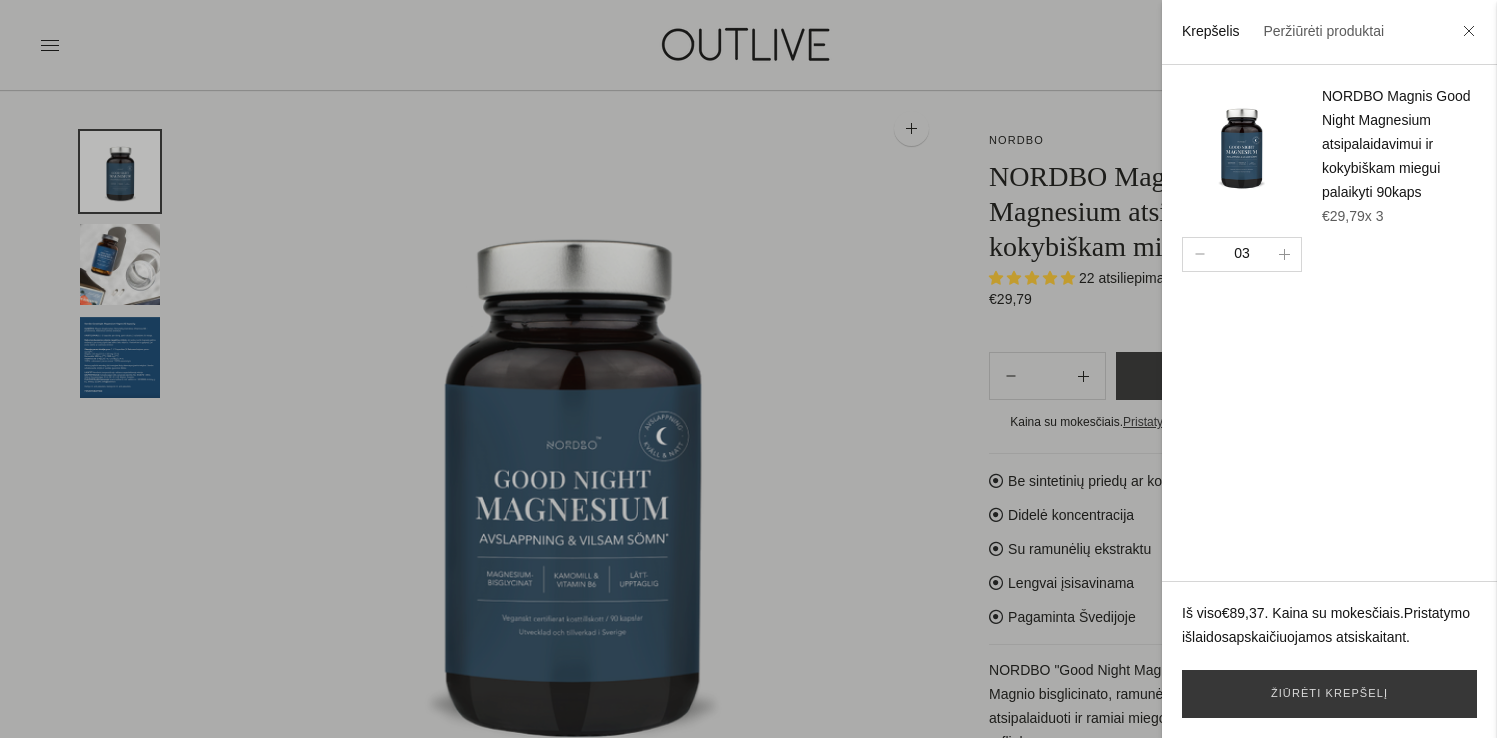 click at bounding box center (748, 369) 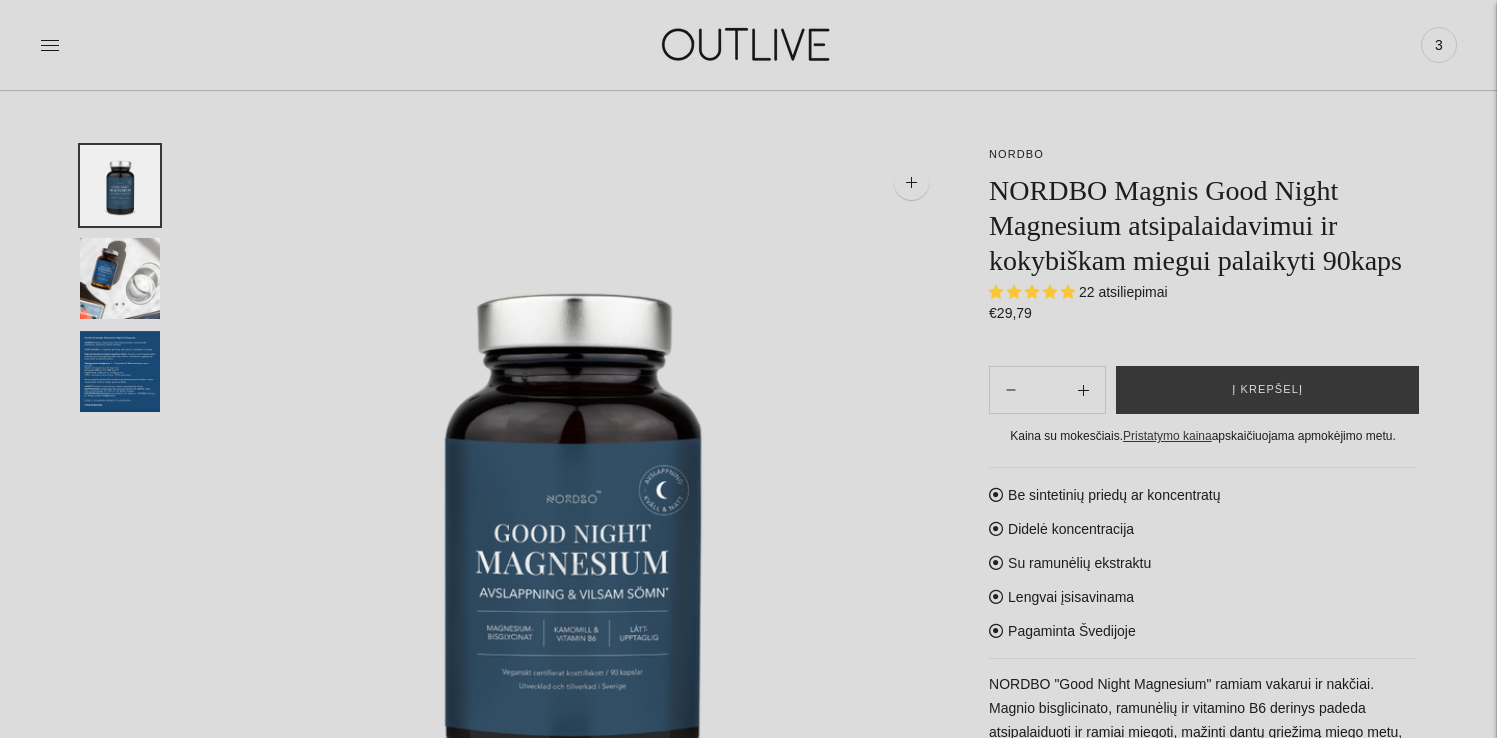 scroll, scrollTop: 0, scrollLeft: 0, axis: both 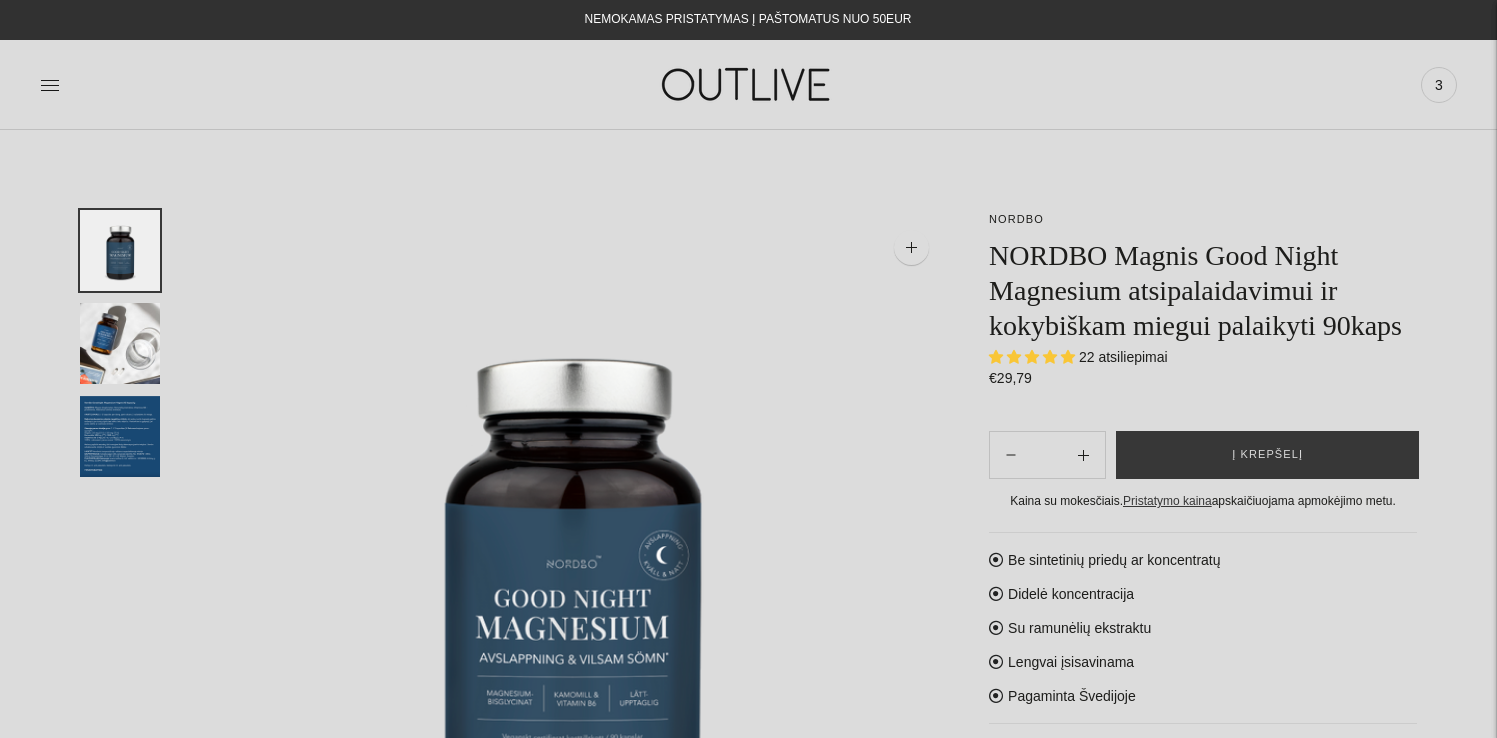 click at bounding box center (748, 84) 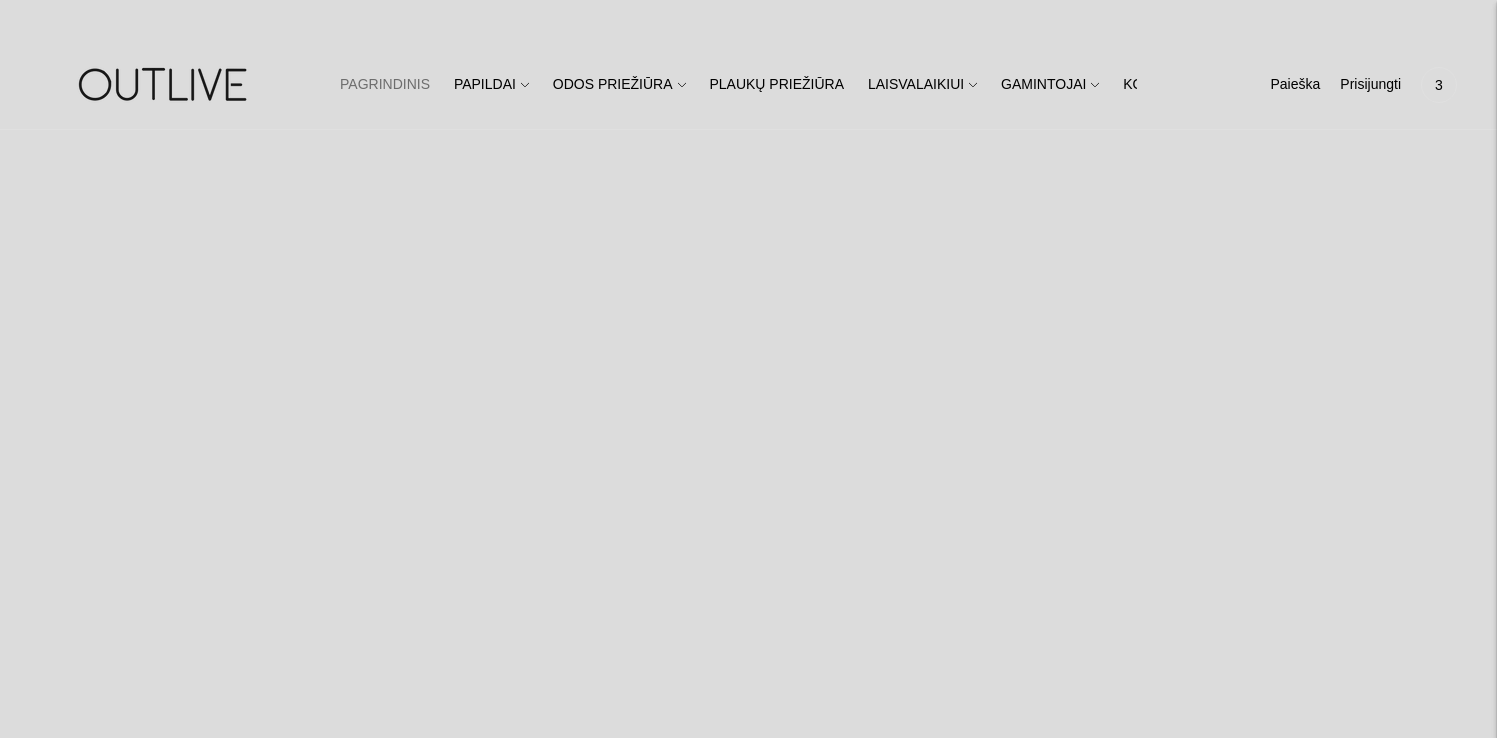 scroll, scrollTop: 0, scrollLeft: 0, axis: both 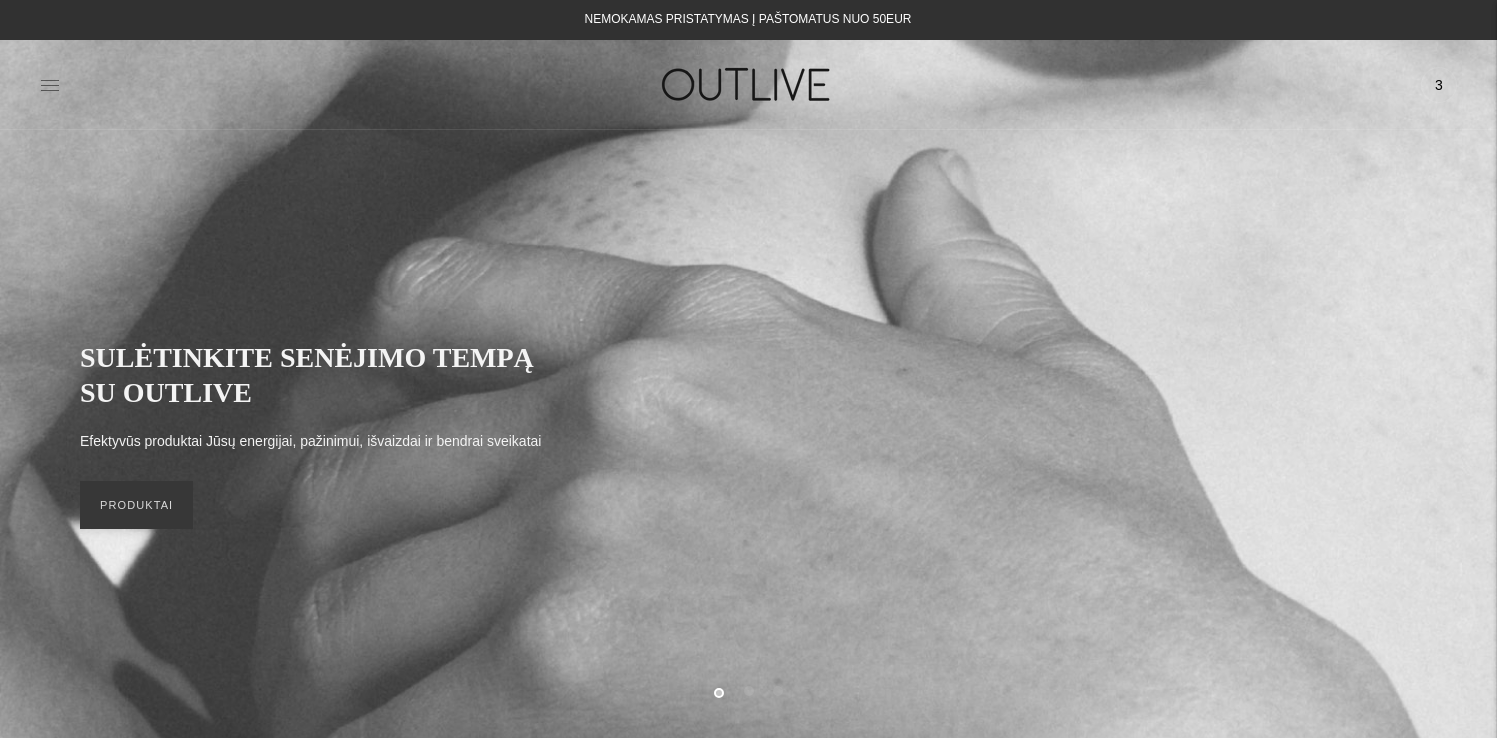 click 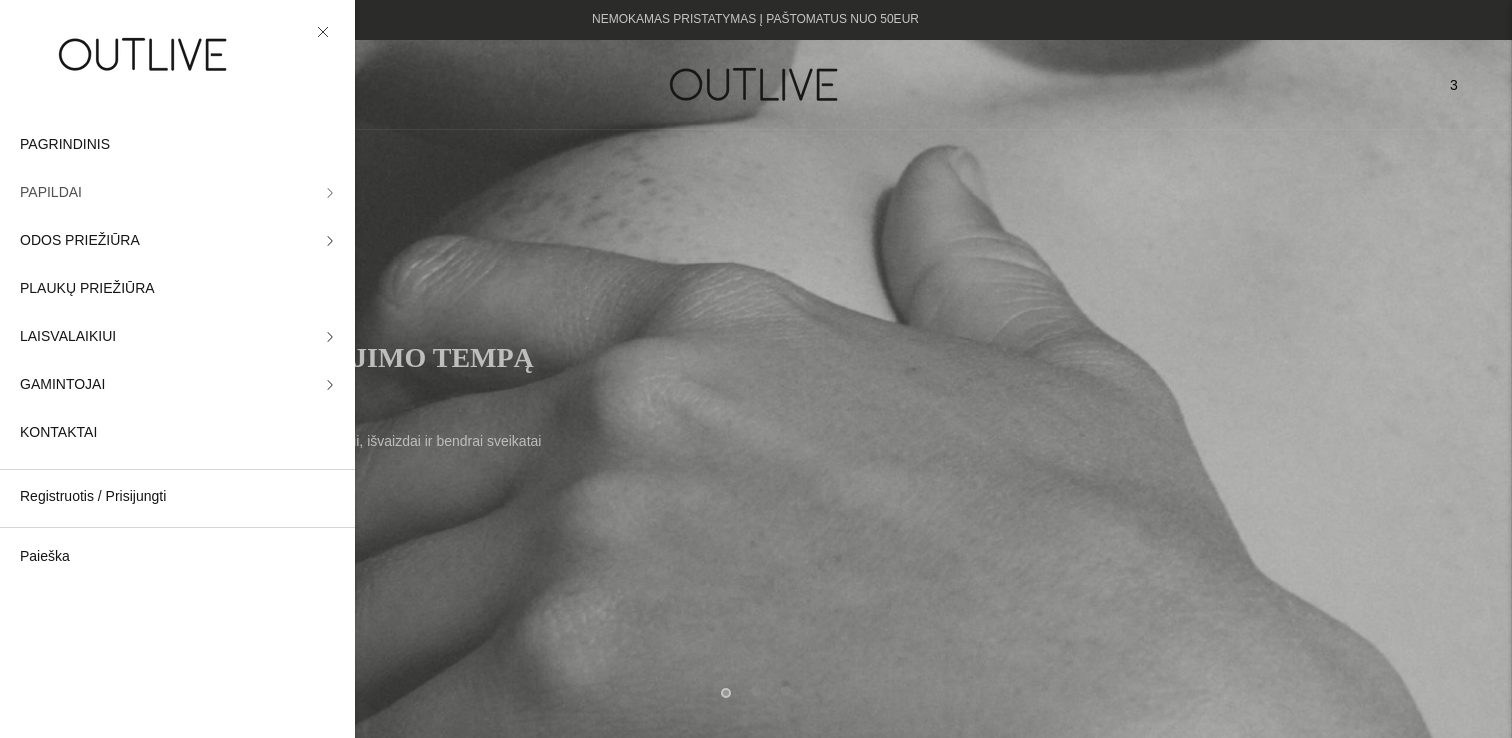 click on "PAPILDAI" 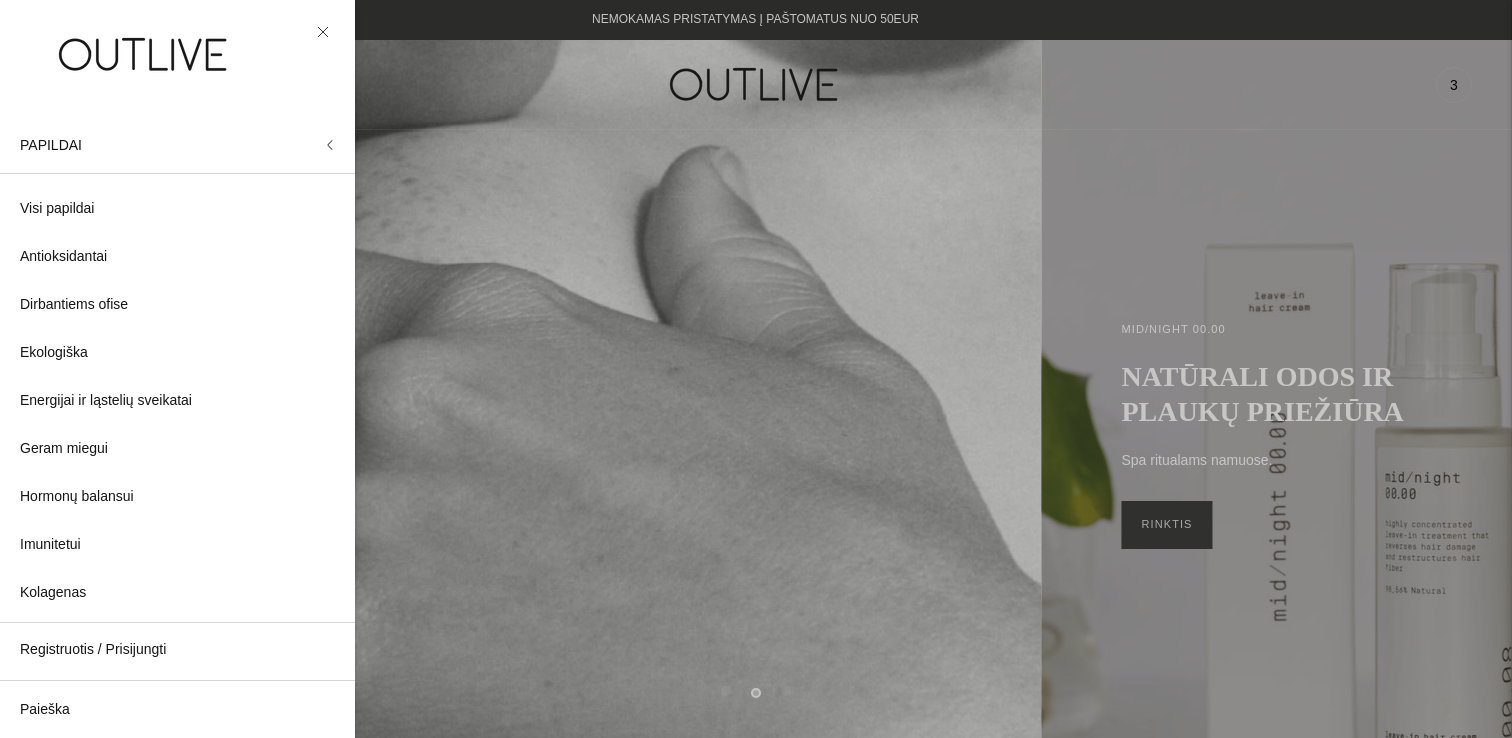 click 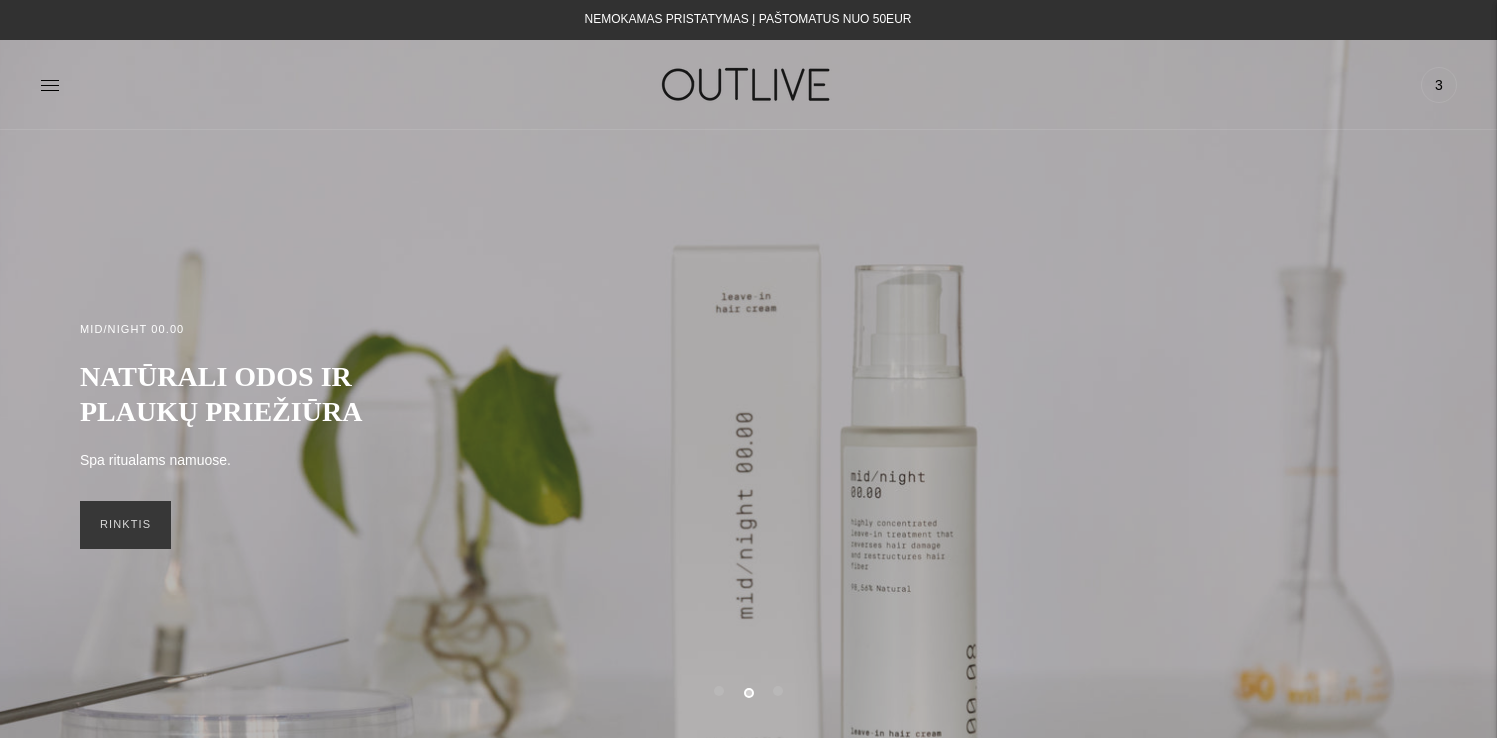 click on "PAGRINDINIS
PAPILDAI
Visi papildai
Antioksidantai
Dirbantiems ofise
Ekologiška
Energijai ir ląstelių sveikatai
Geram miegui
Hormonų balansui
Imunitetui" 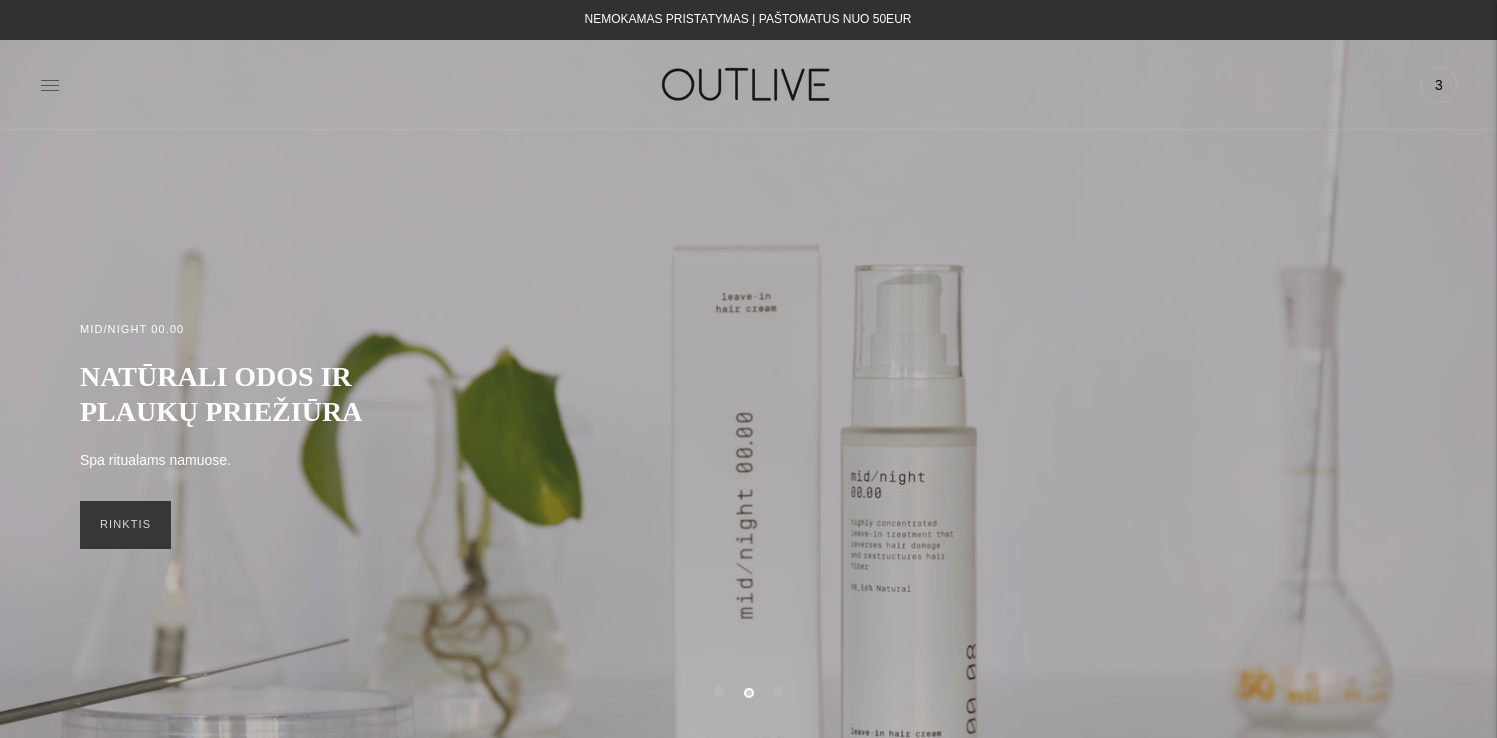 click 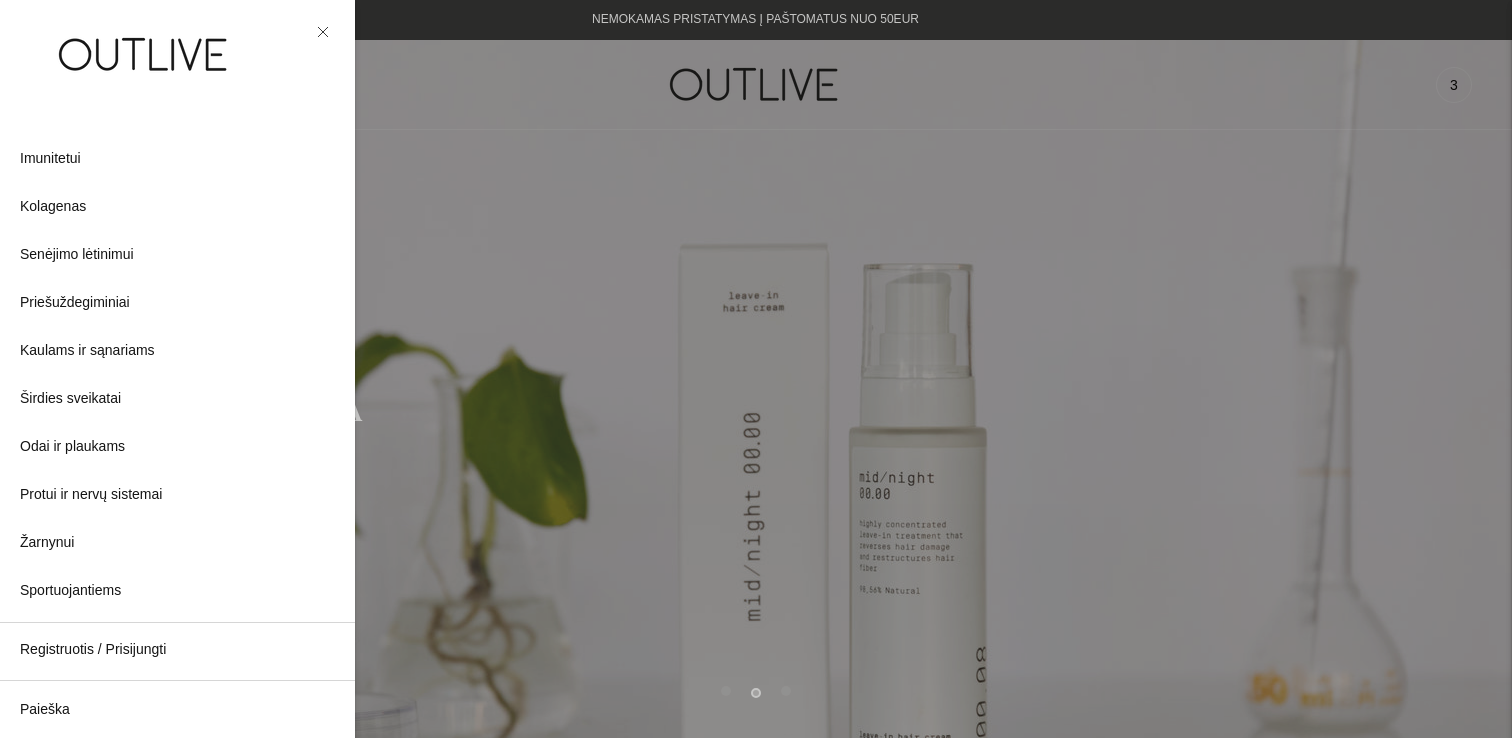scroll, scrollTop: 0, scrollLeft: 0, axis: both 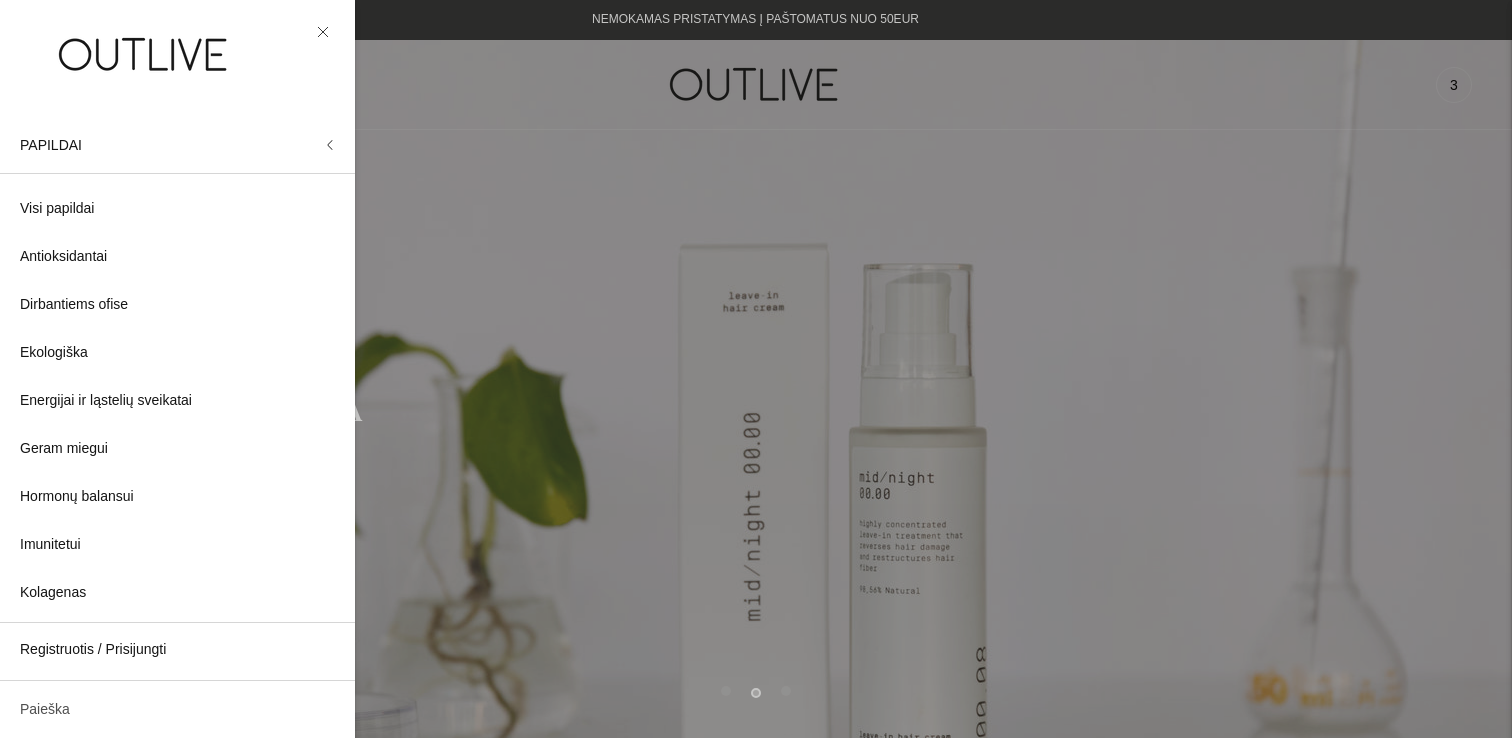 click on "Paieška" 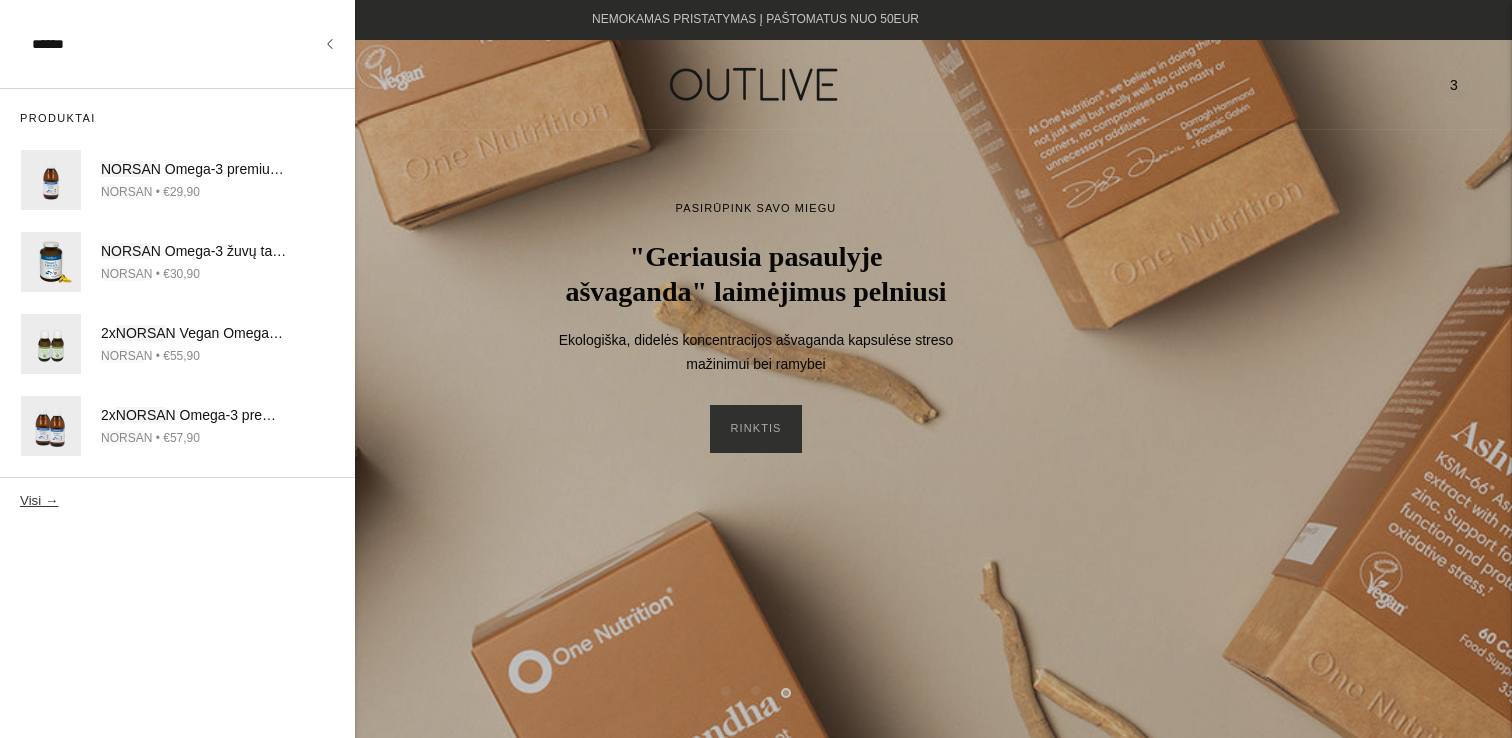 type on "******" 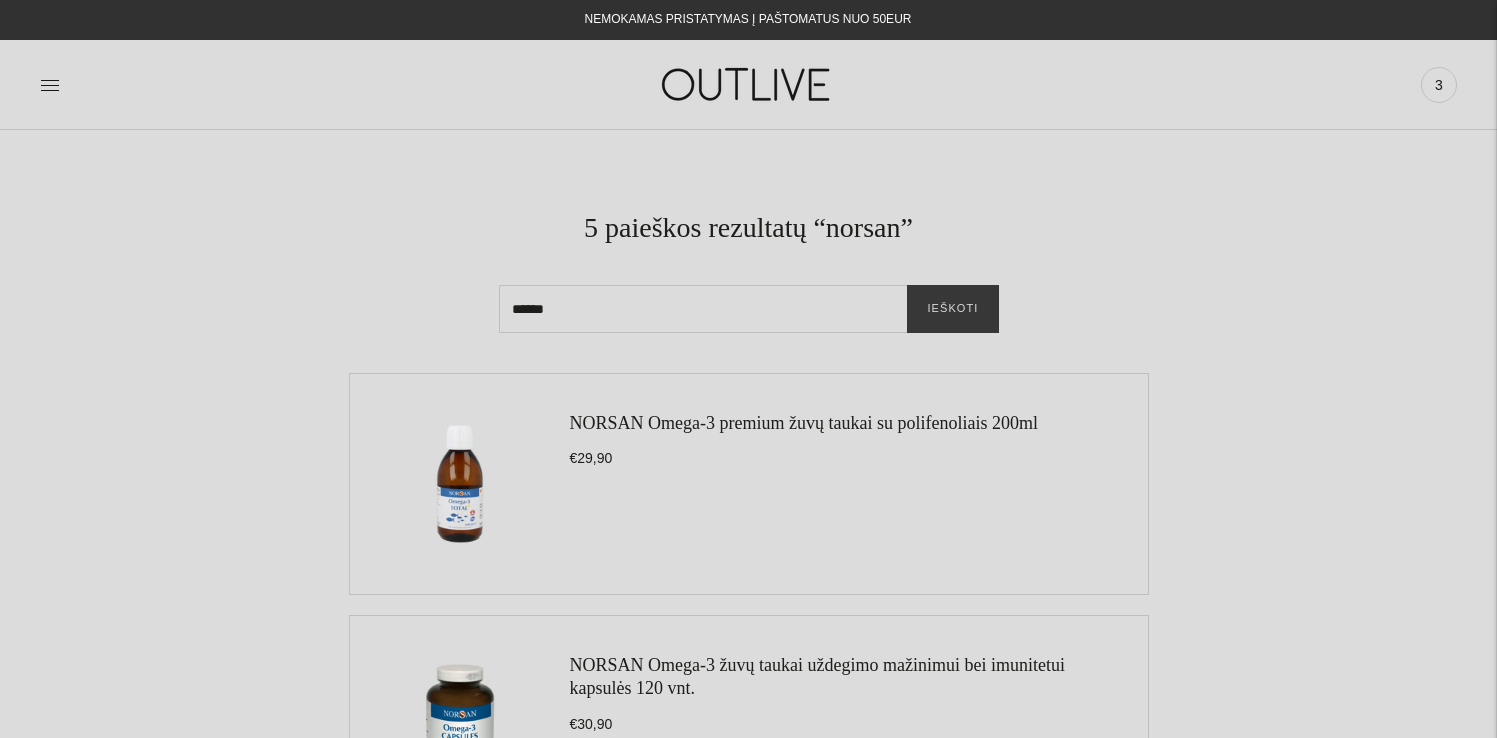 scroll, scrollTop: 0, scrollLeft: 0, axis: both 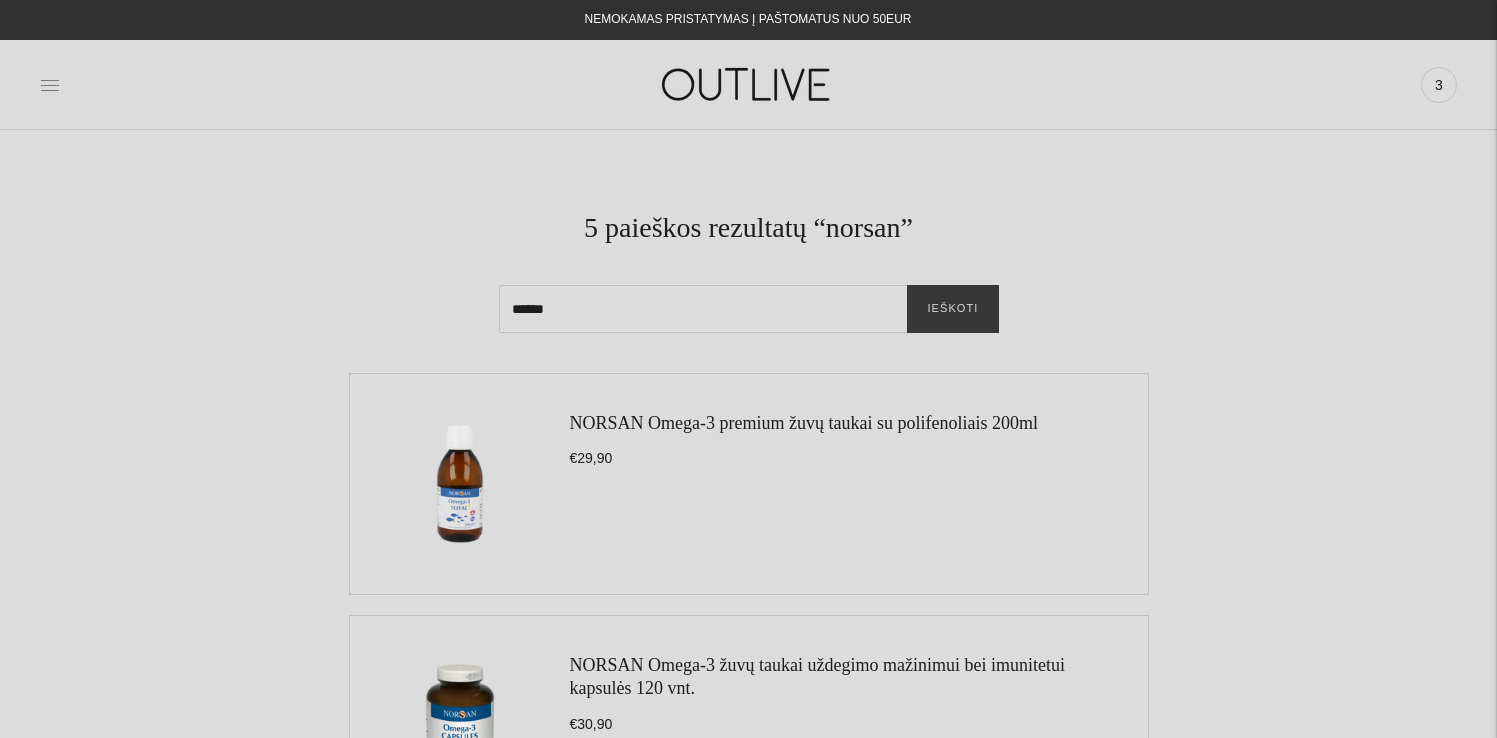 click 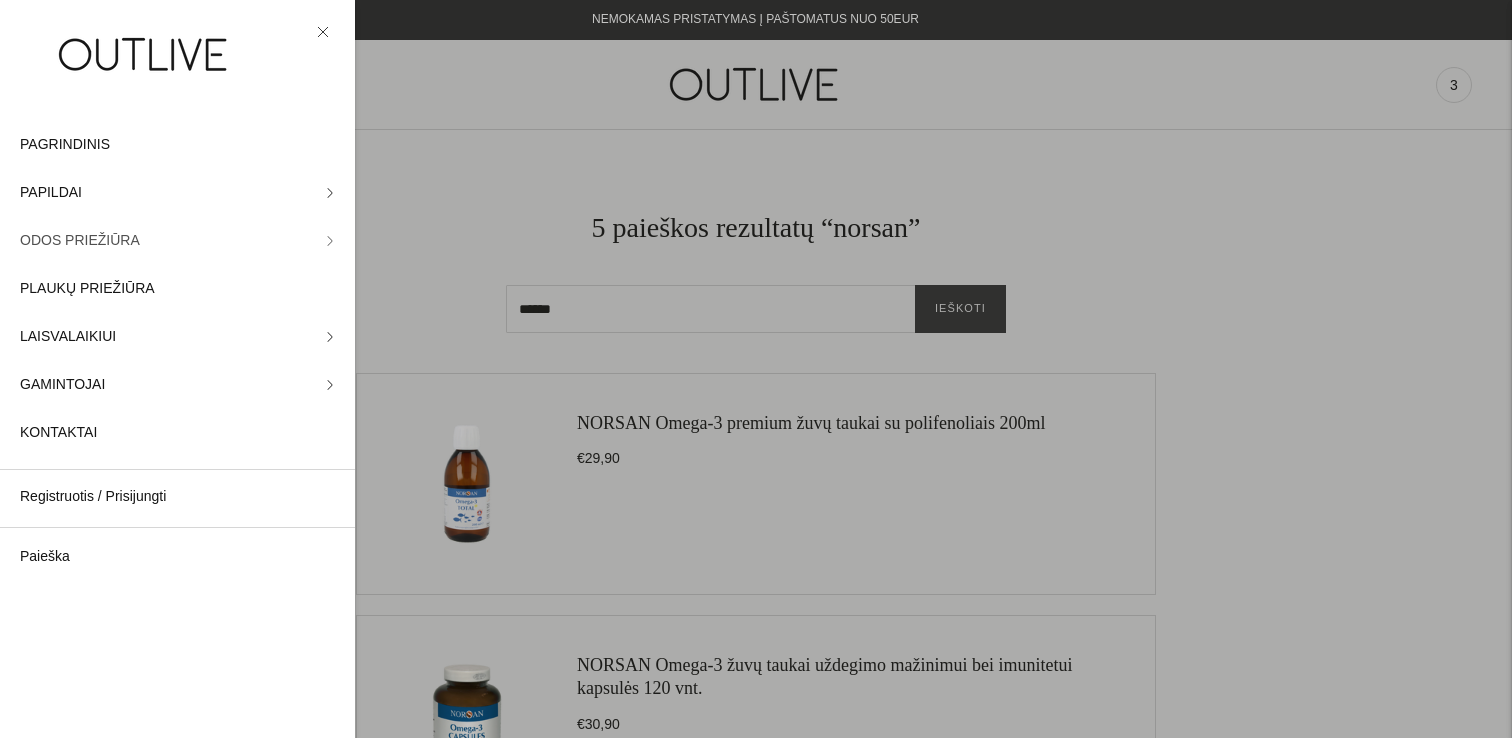 click on "ODOS PRIEŽIŪRA" at bounding box center [80, 241] 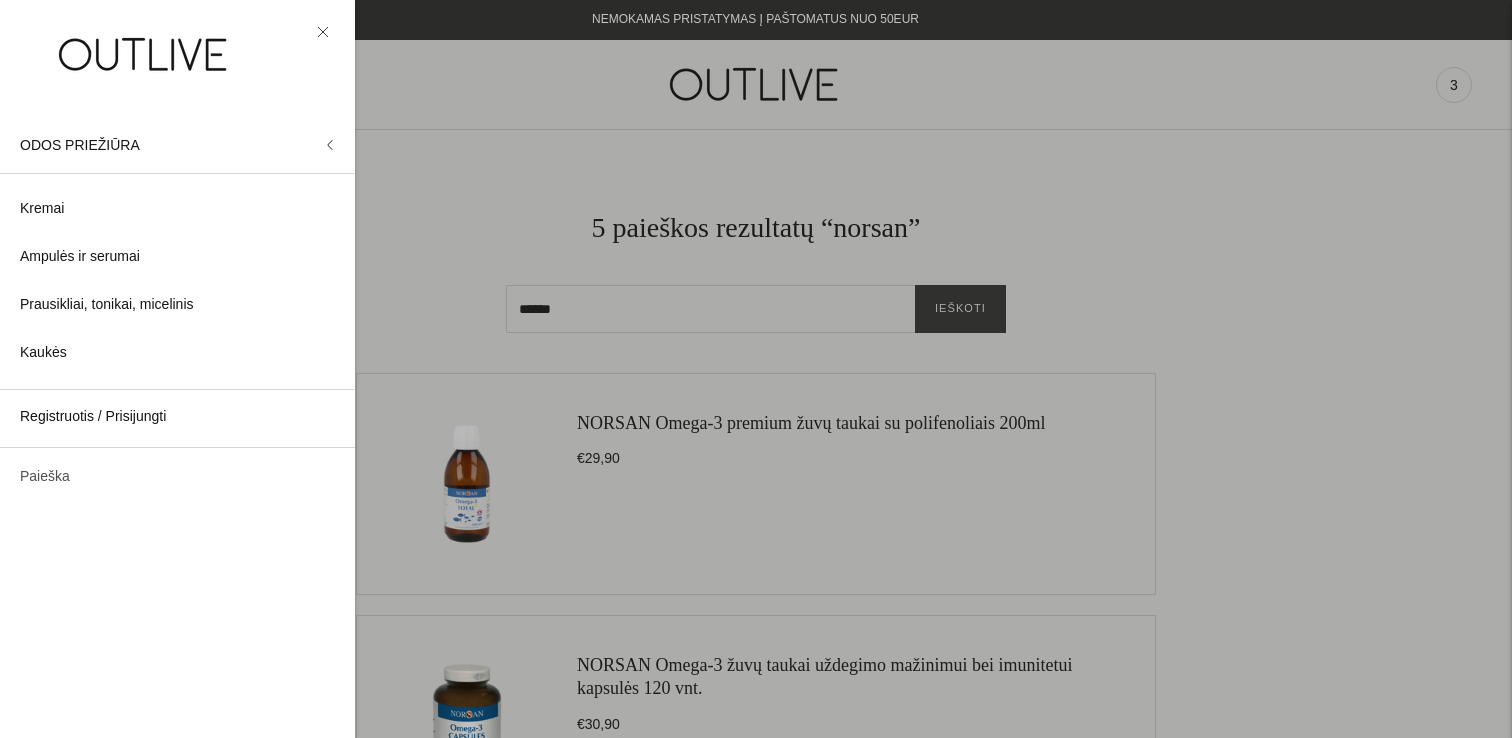 click on "Paieška" at bounding box center (177, 477) 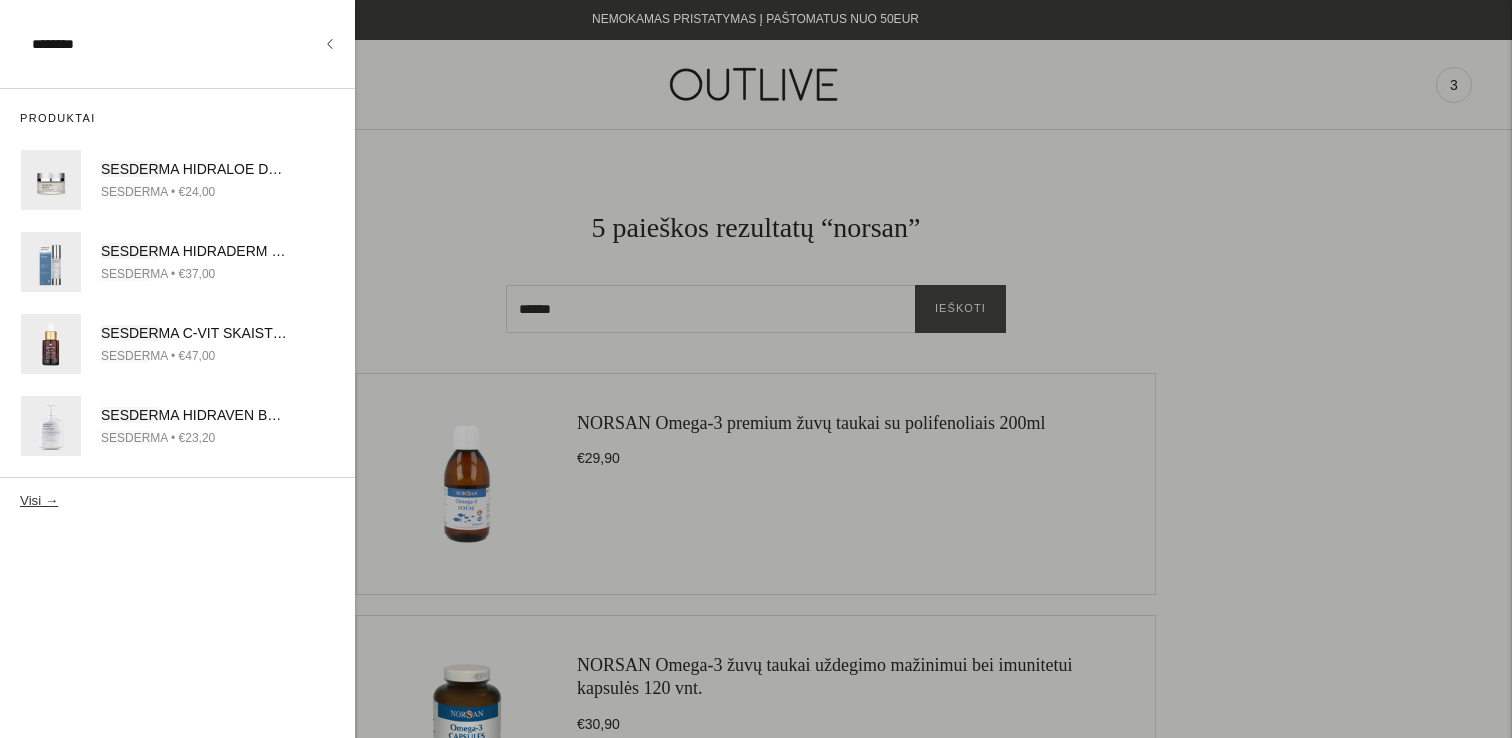 type on "********" 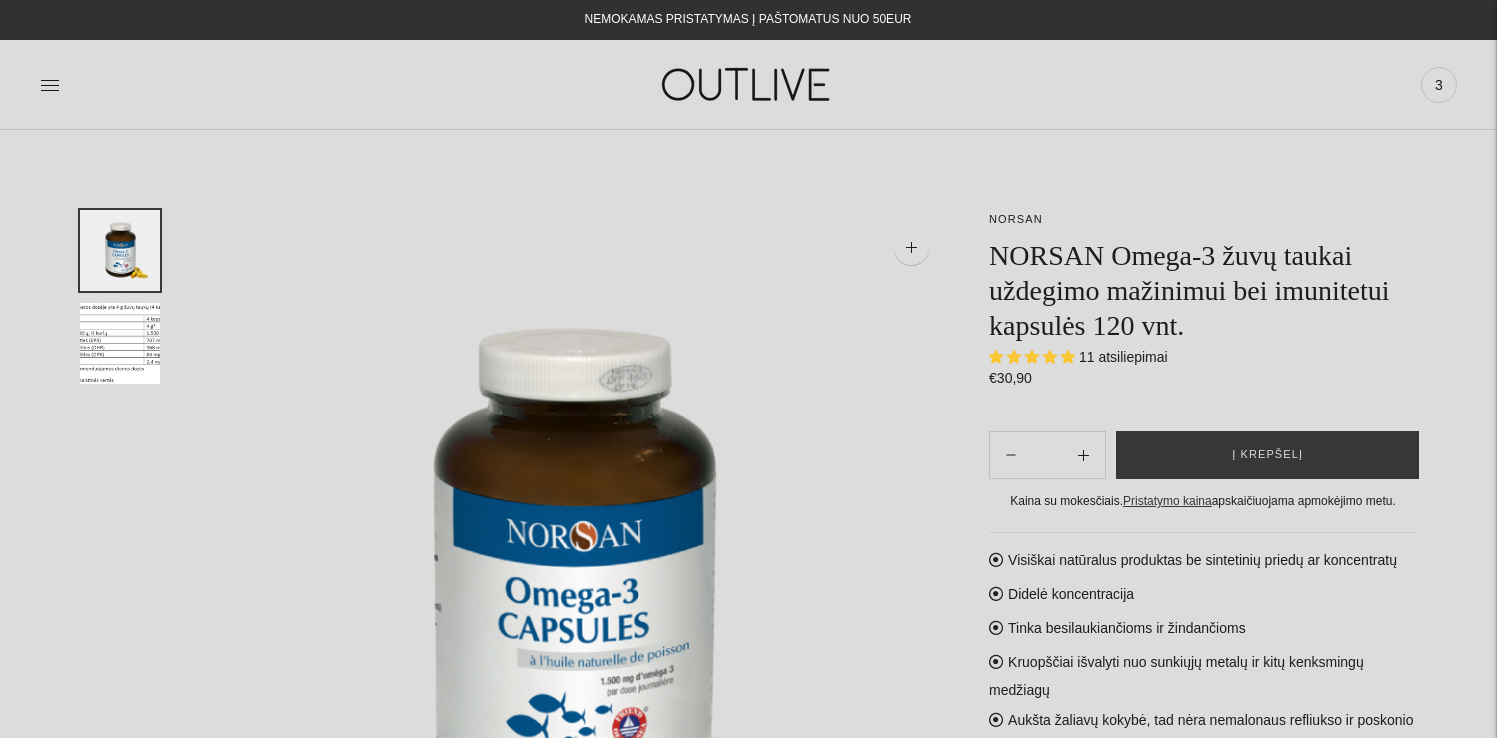 scroll, scrollTop: 0, scrollLeft: 0, axis: both 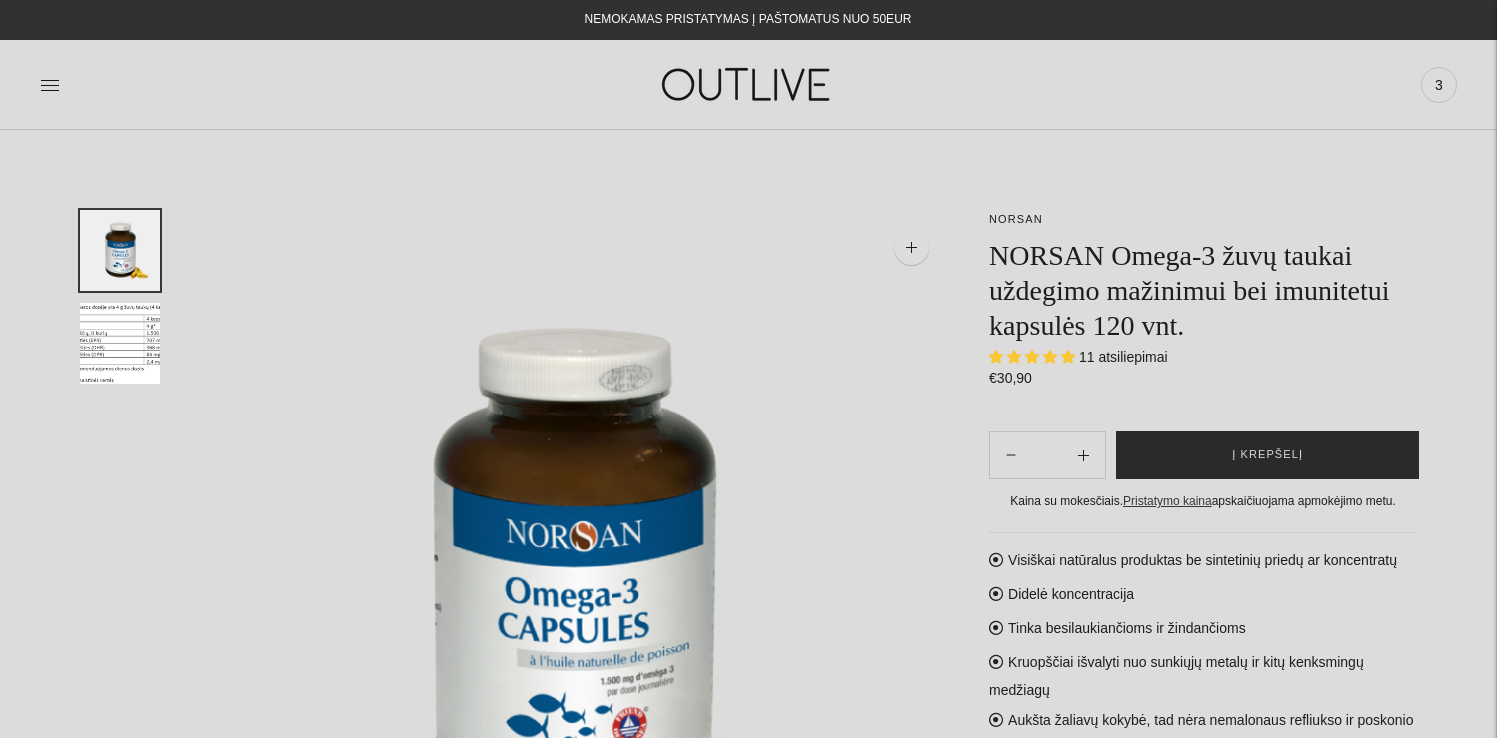 click on "Į krepšelį" at bounding box center [1267, 455] 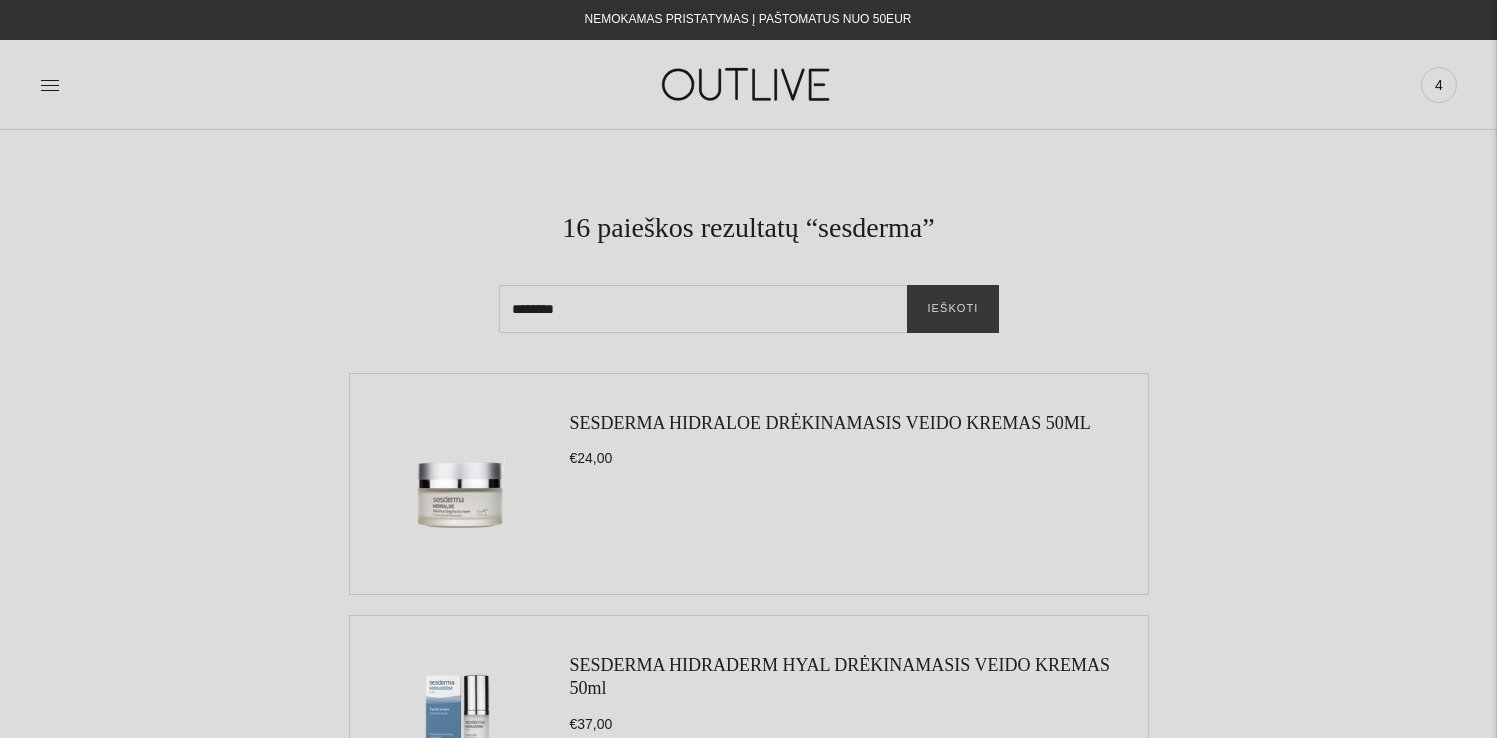 scroll, scrollTop: 0, scrollLeft: 0, axis: both 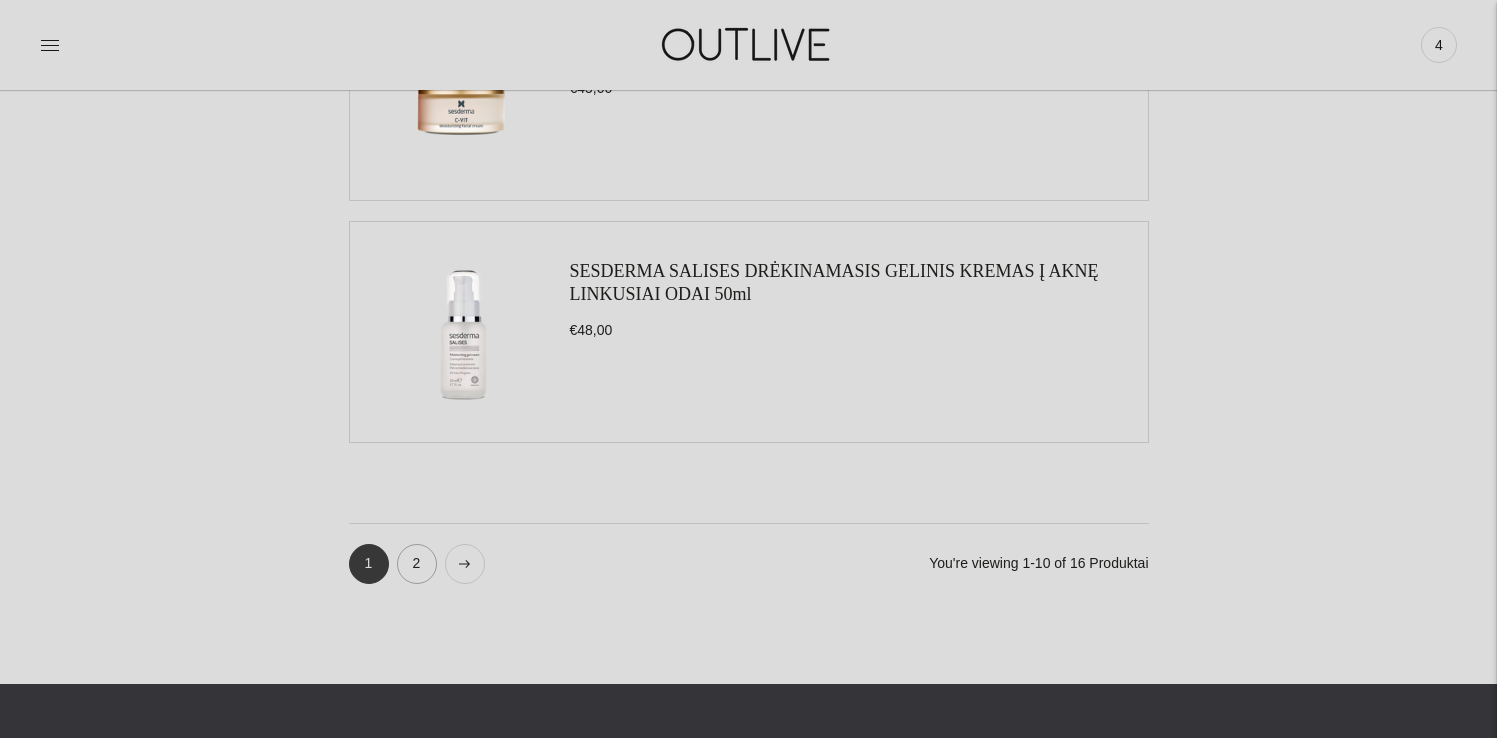 click on "2" at bounding box center [417, 564] 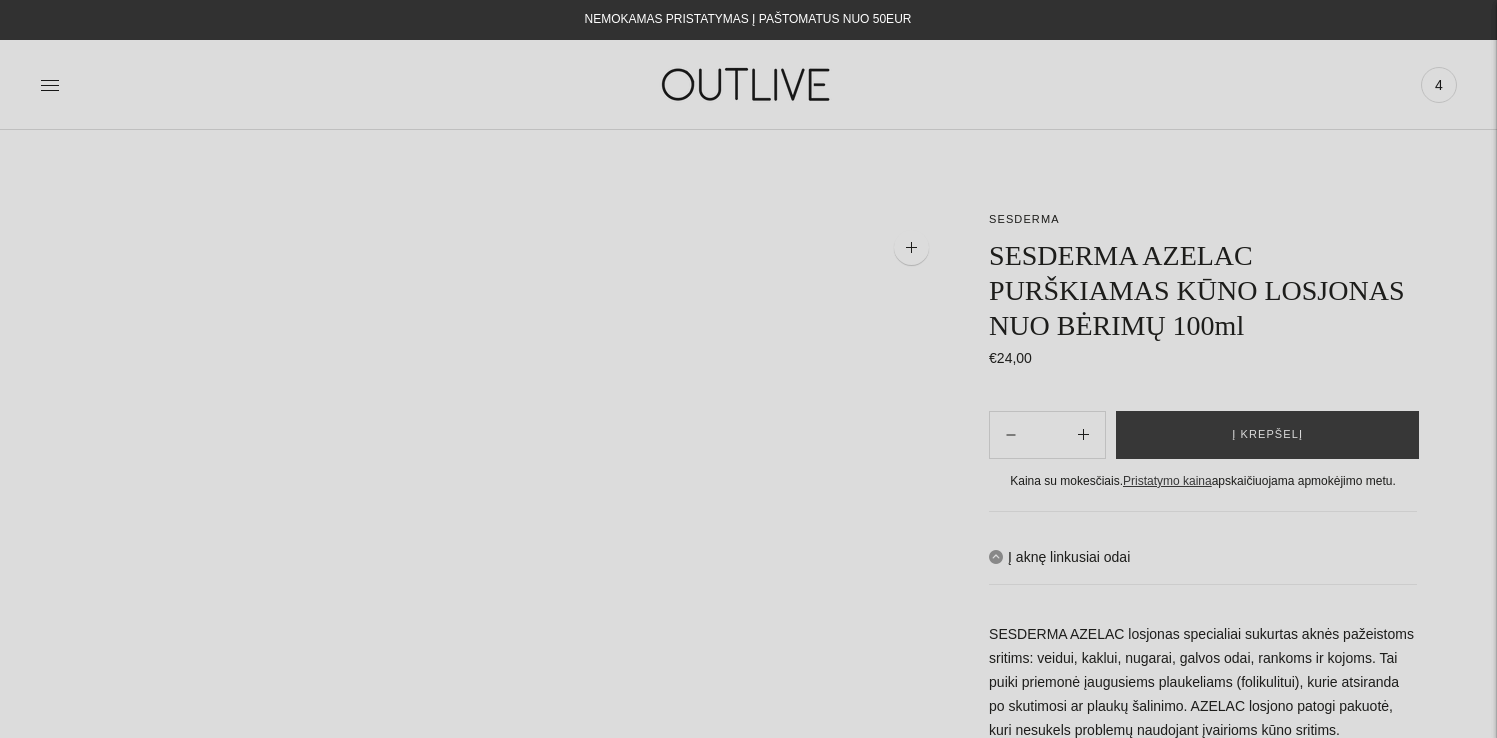 scroll, scrollTop: 0, scrollLeft: 0, axis: both 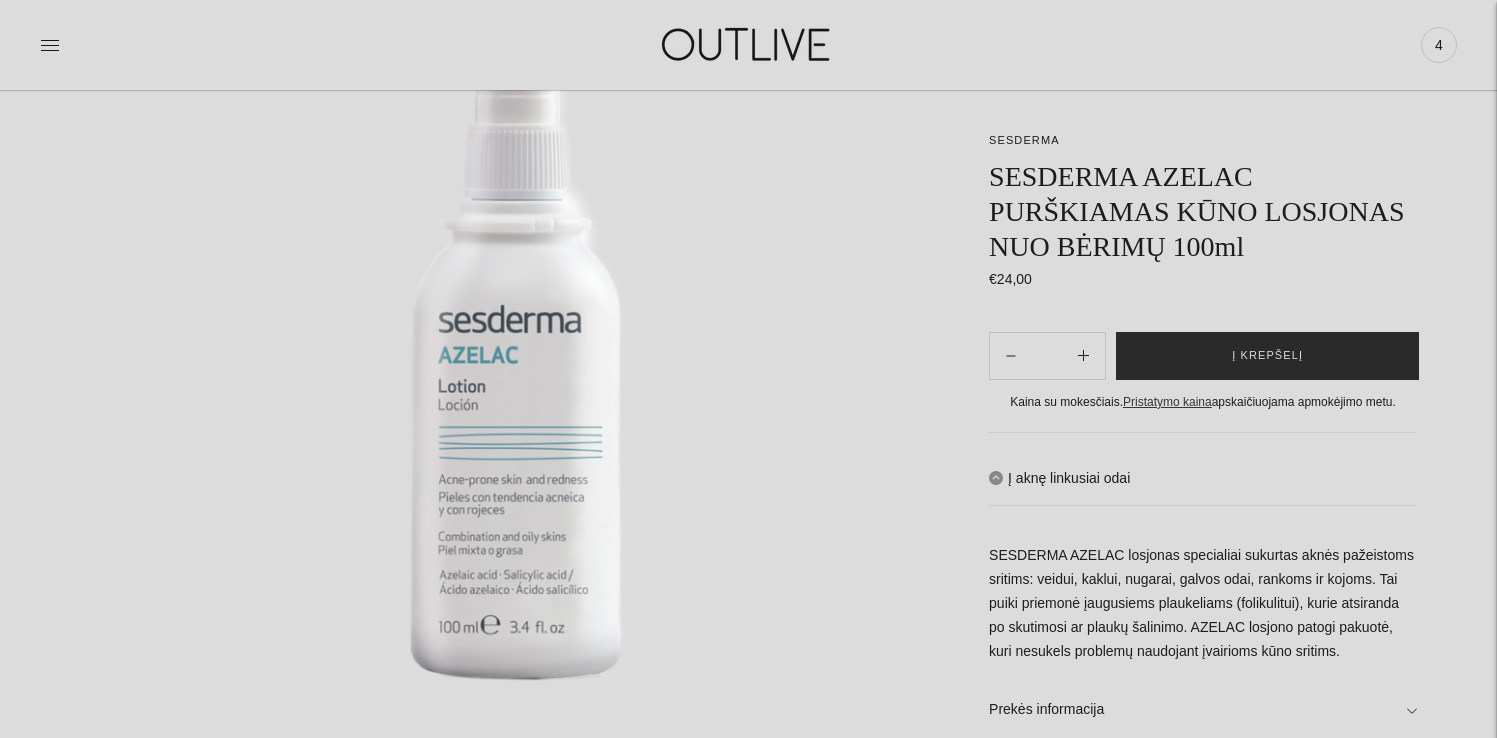 click on "Į krepšelį" at bounding box center (1267, 356) 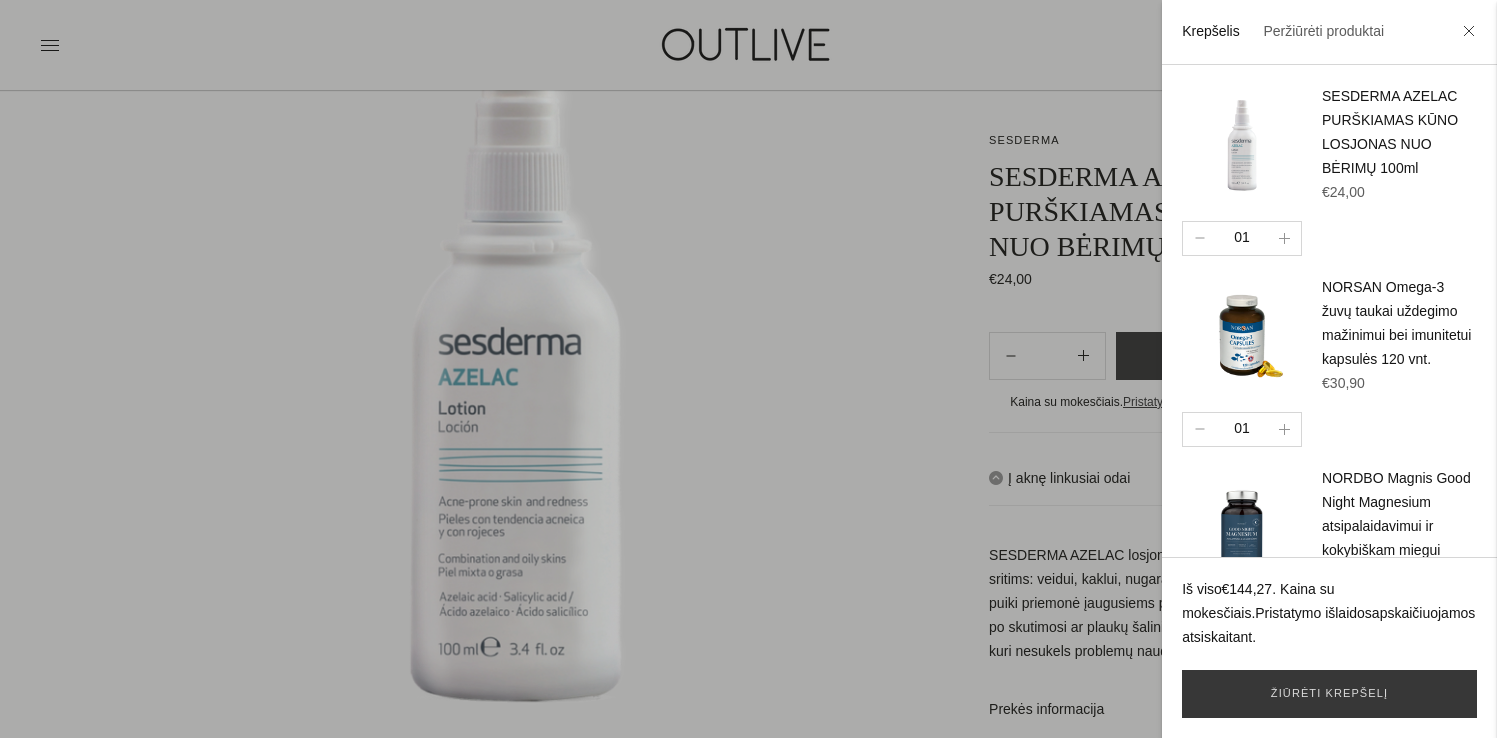 scroll, scrollTop: 267, scrollLeft: 0, axis: vertical 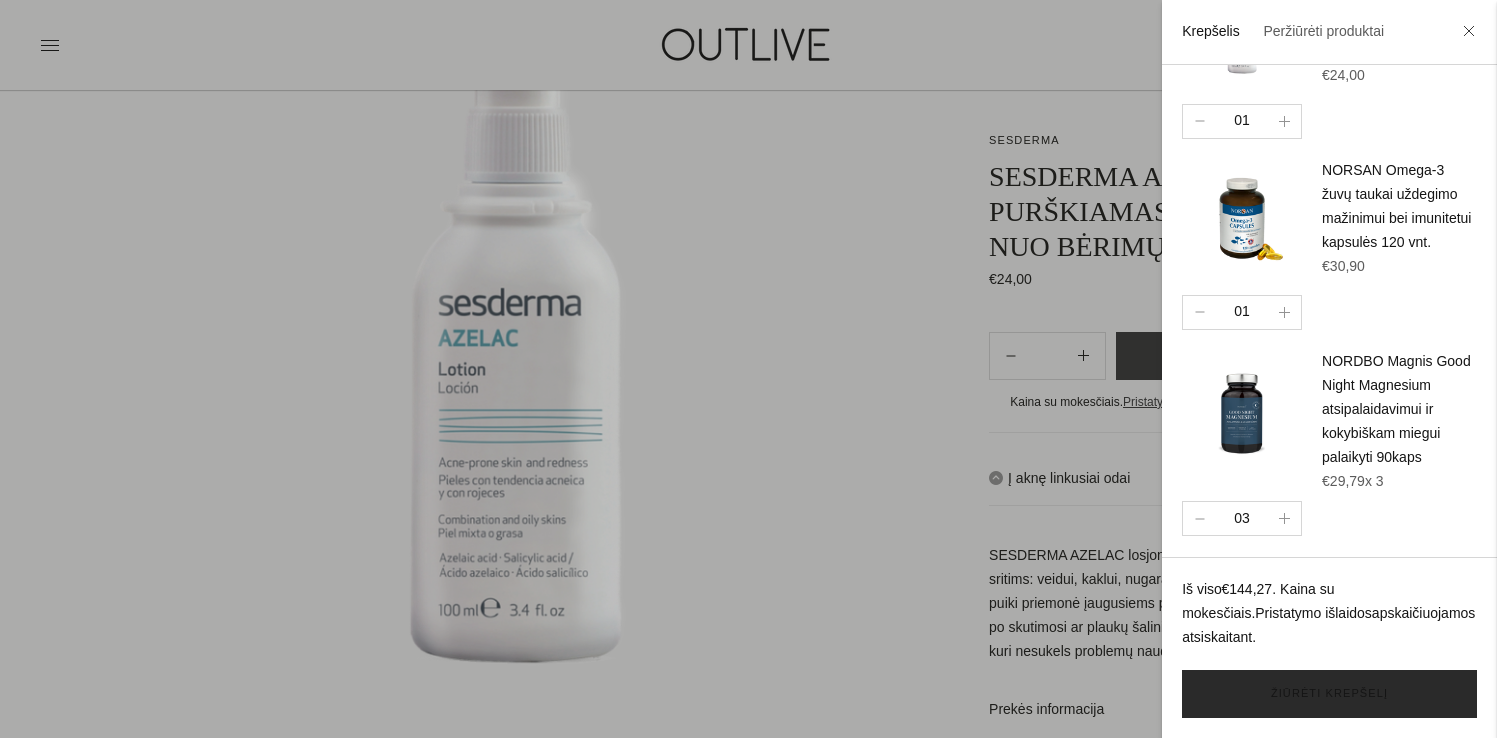 click on "Žiūrėti krepšelį" at bounding box center (1329, 694) 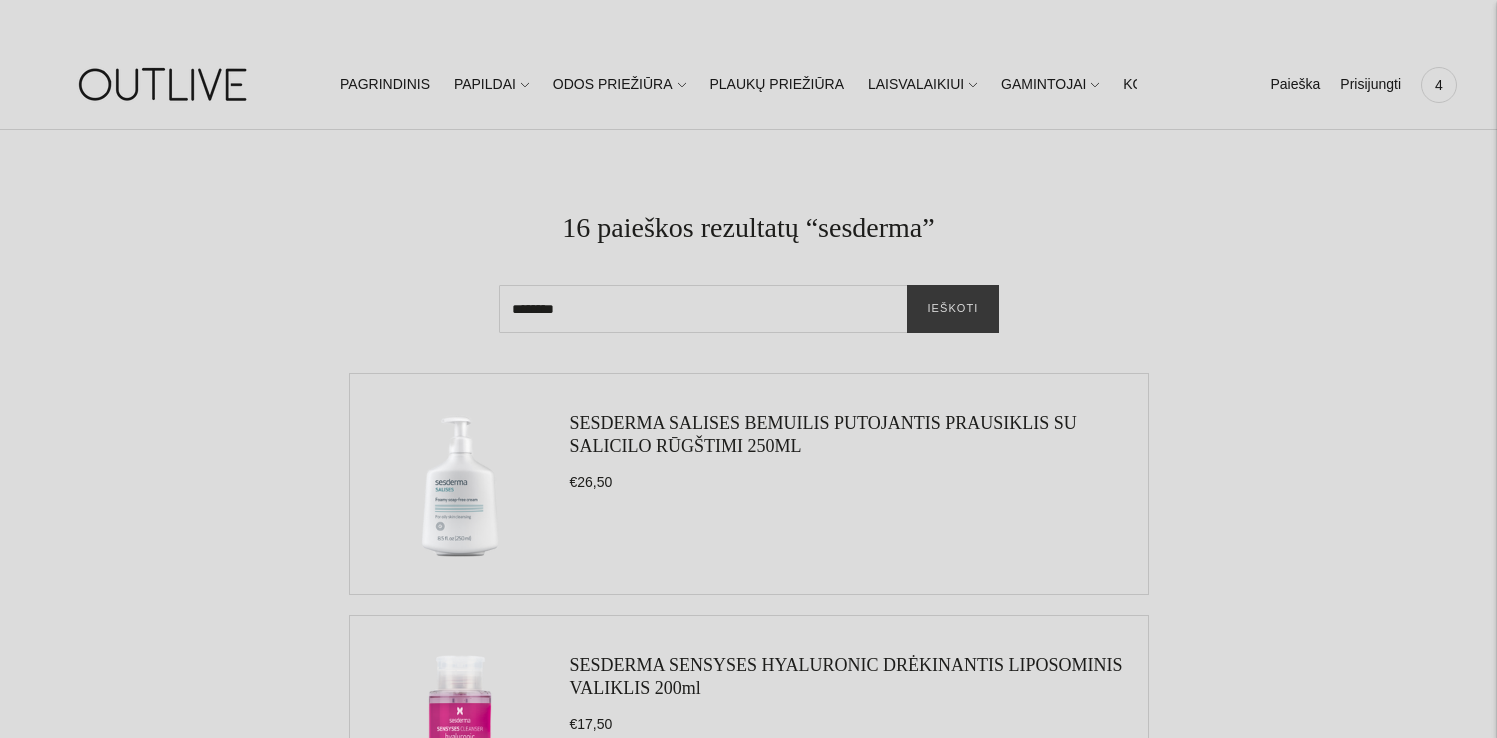 scroll, scrollTop: 0, scrollLeft: 0, axis: both 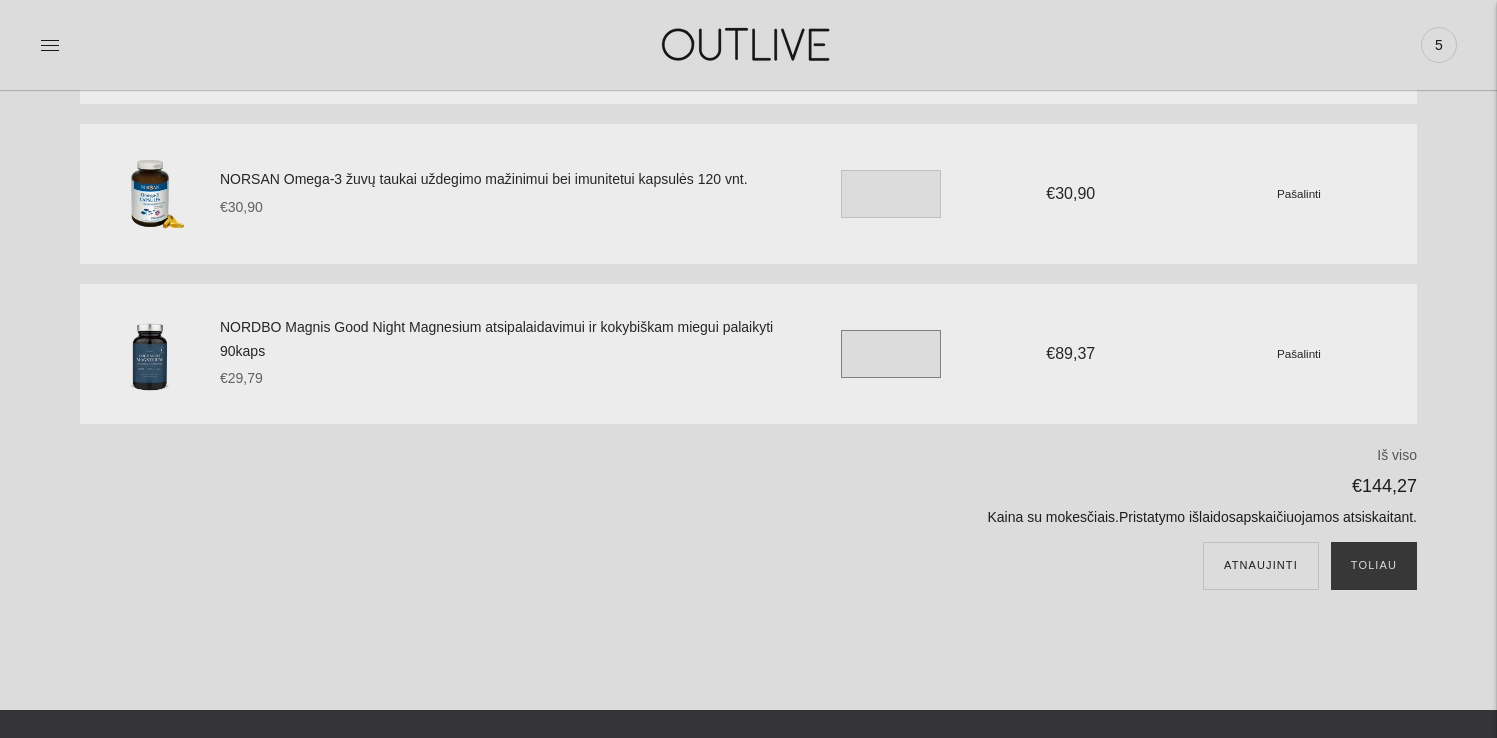 click on "*" at bounding box center [891, 354] 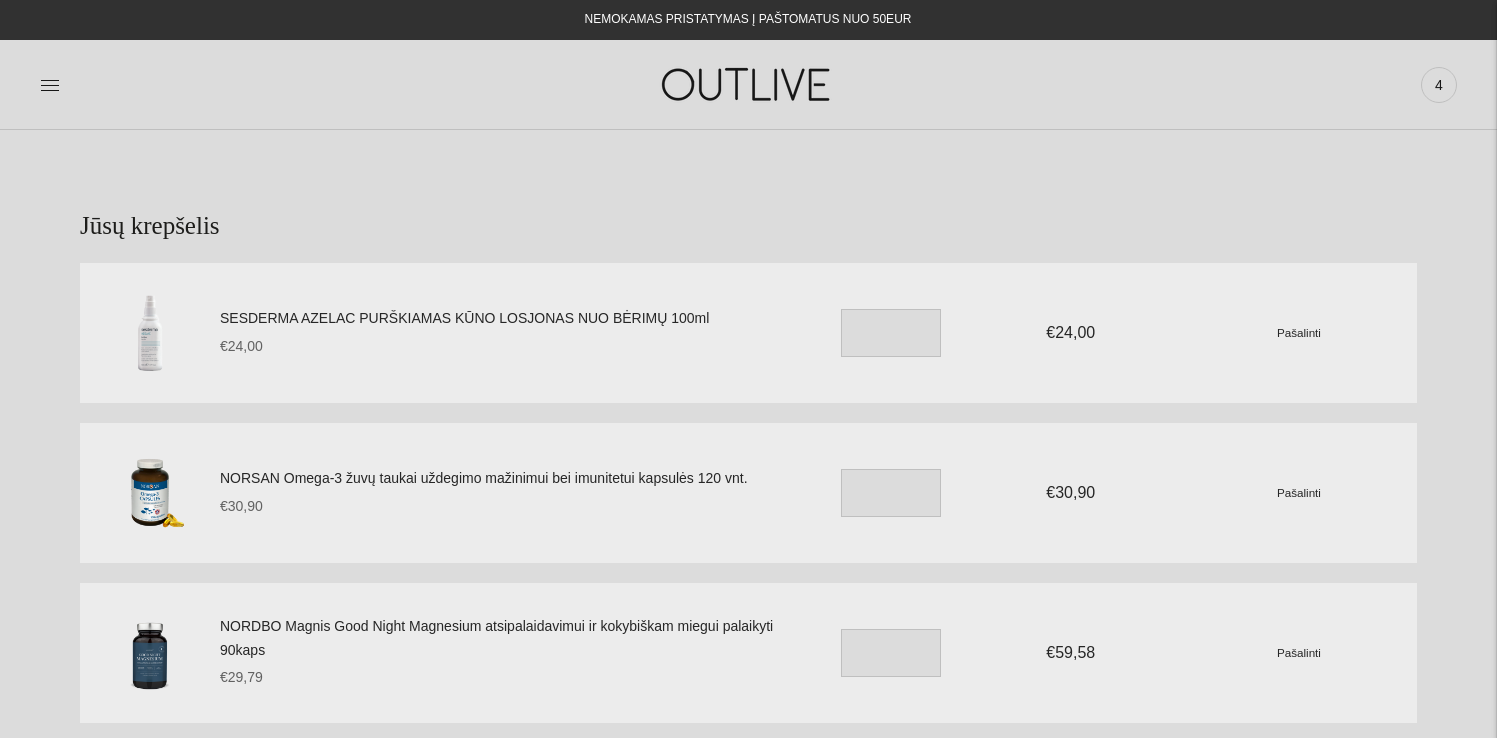 scroll, scrollTop: 0, scrollLeft: 0, axis: both 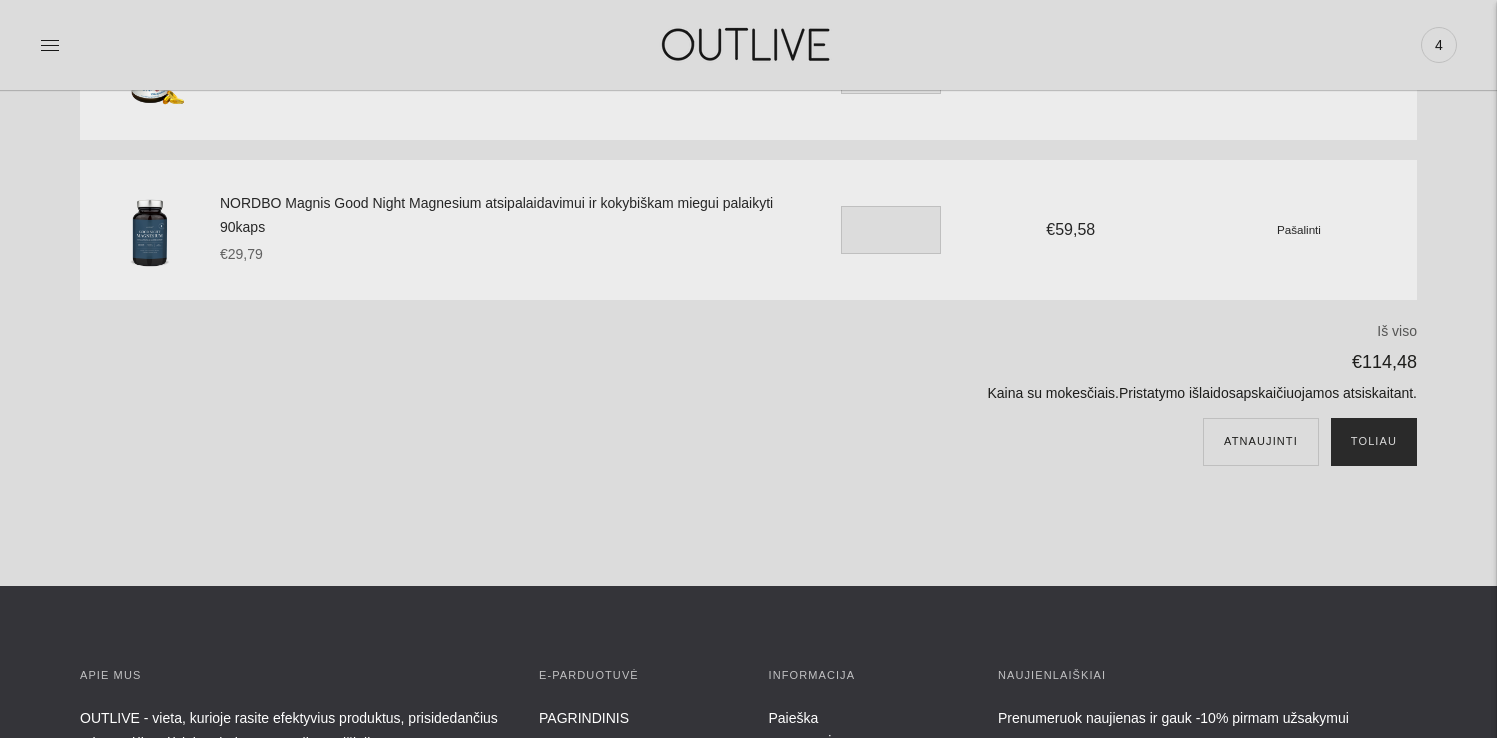 click on "Toliau" at bounding box center (1374, 442) 